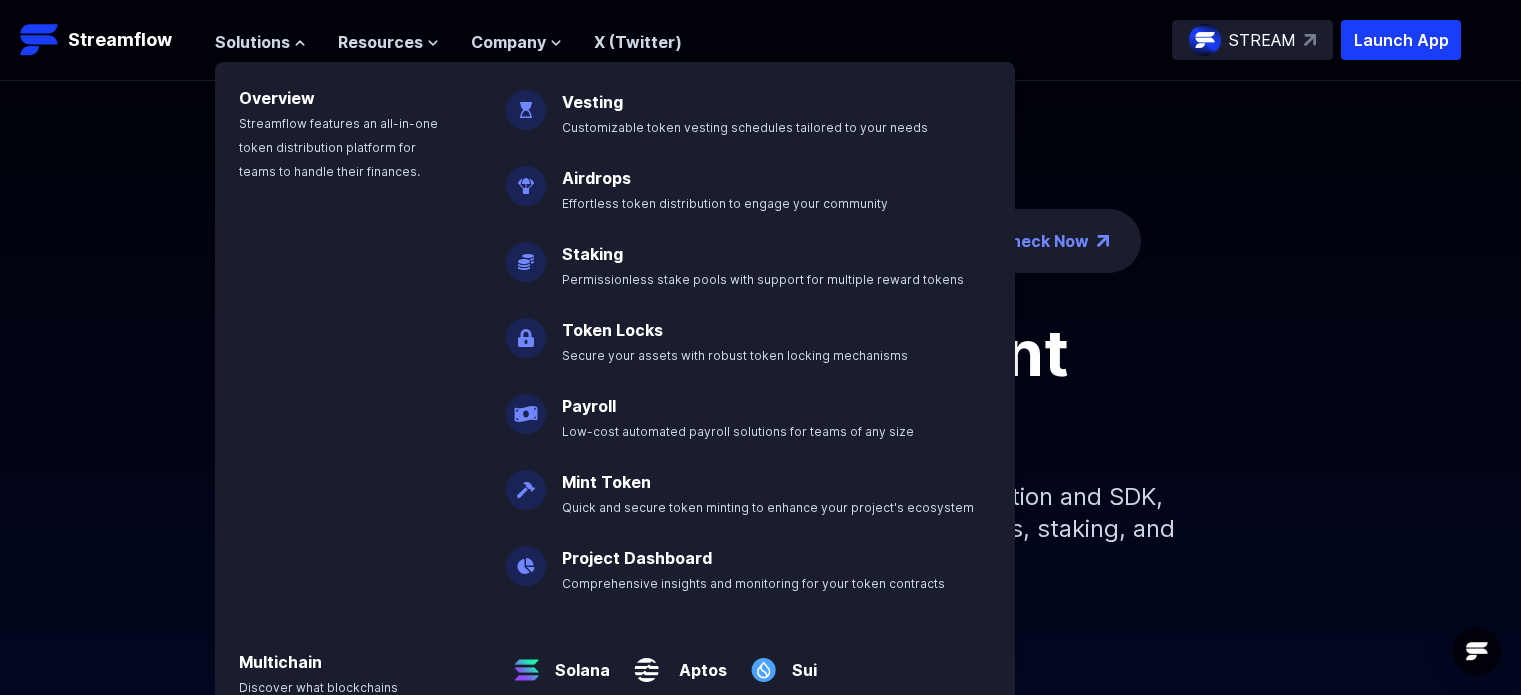 scroll, scrollTop: 0, scrollLeft: 0, axis: both 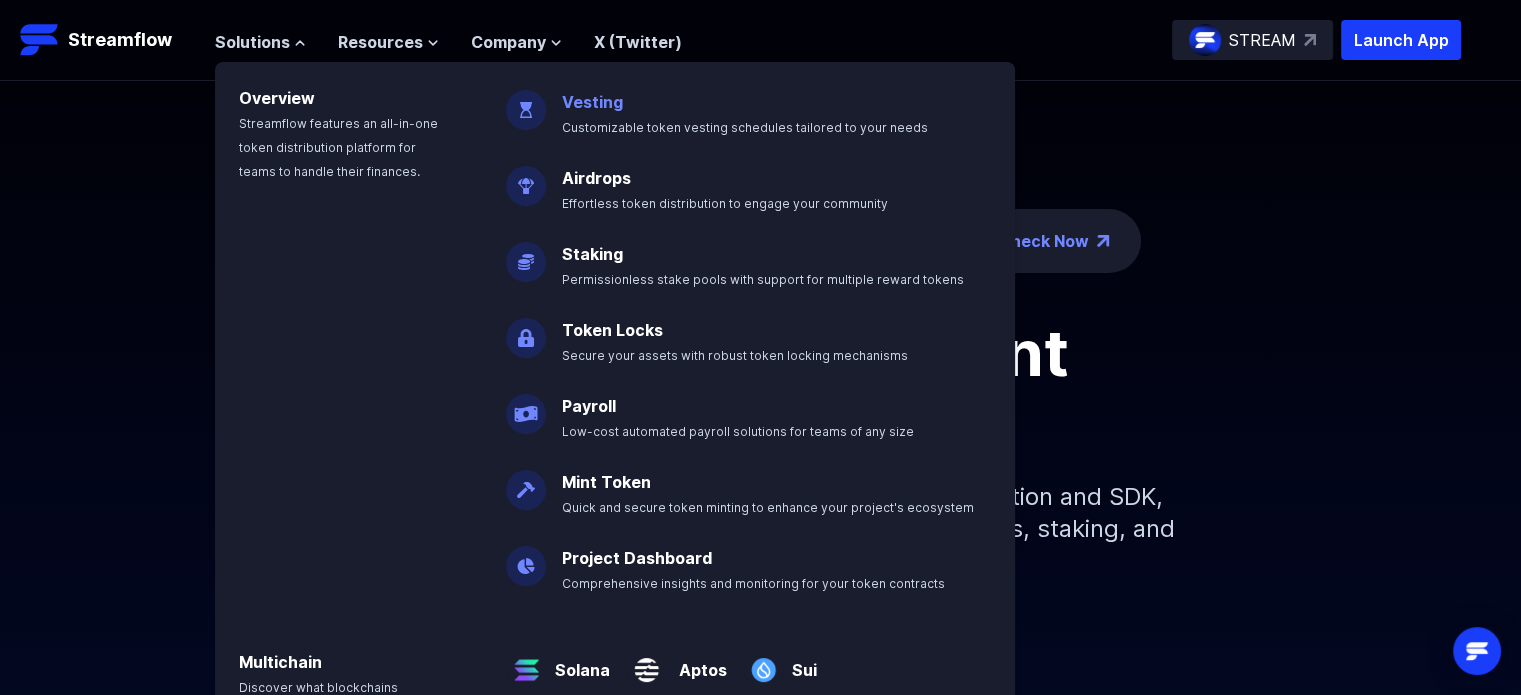 click on "Customizable token vesting schedules tailored to your needs" at bounding box center (745, 127) 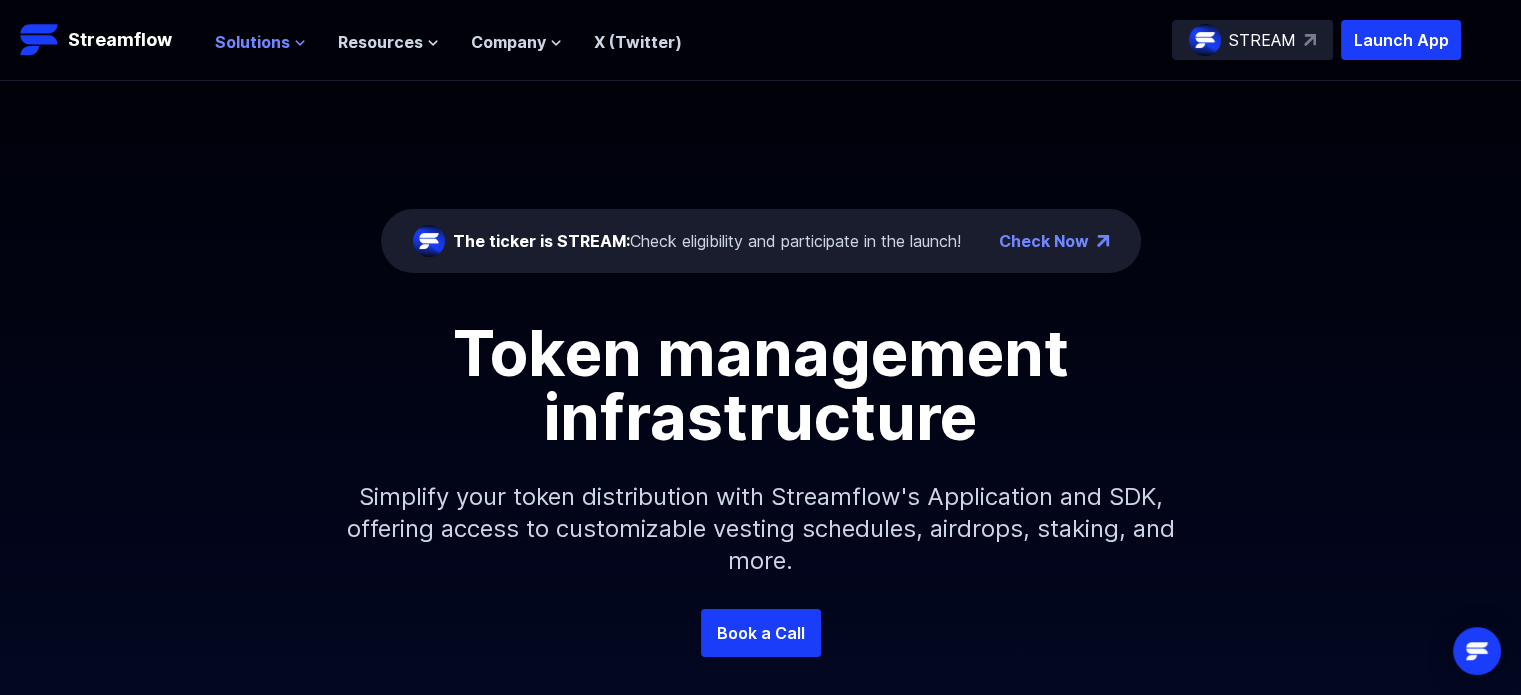 click on "Solutions" at bounding box center (252, 42) 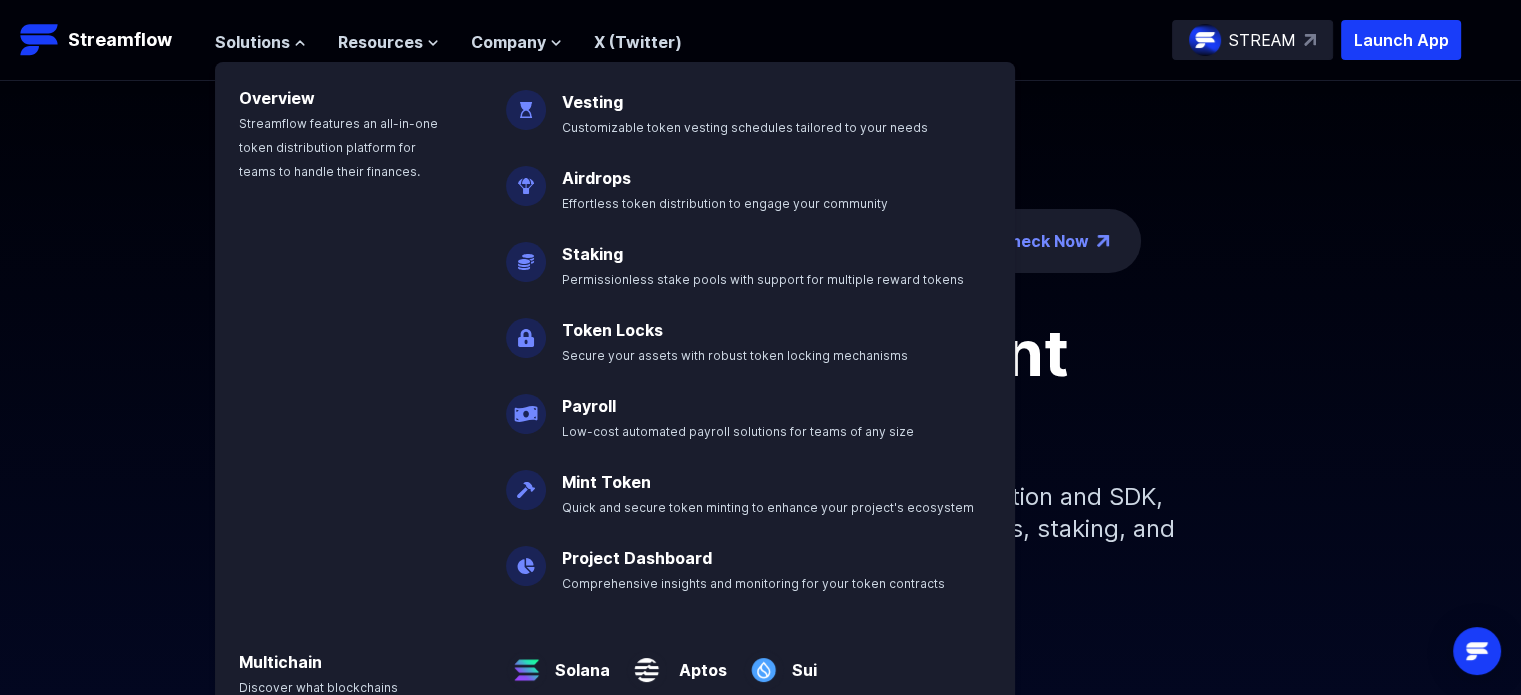 click at bounding box center [526, 102] 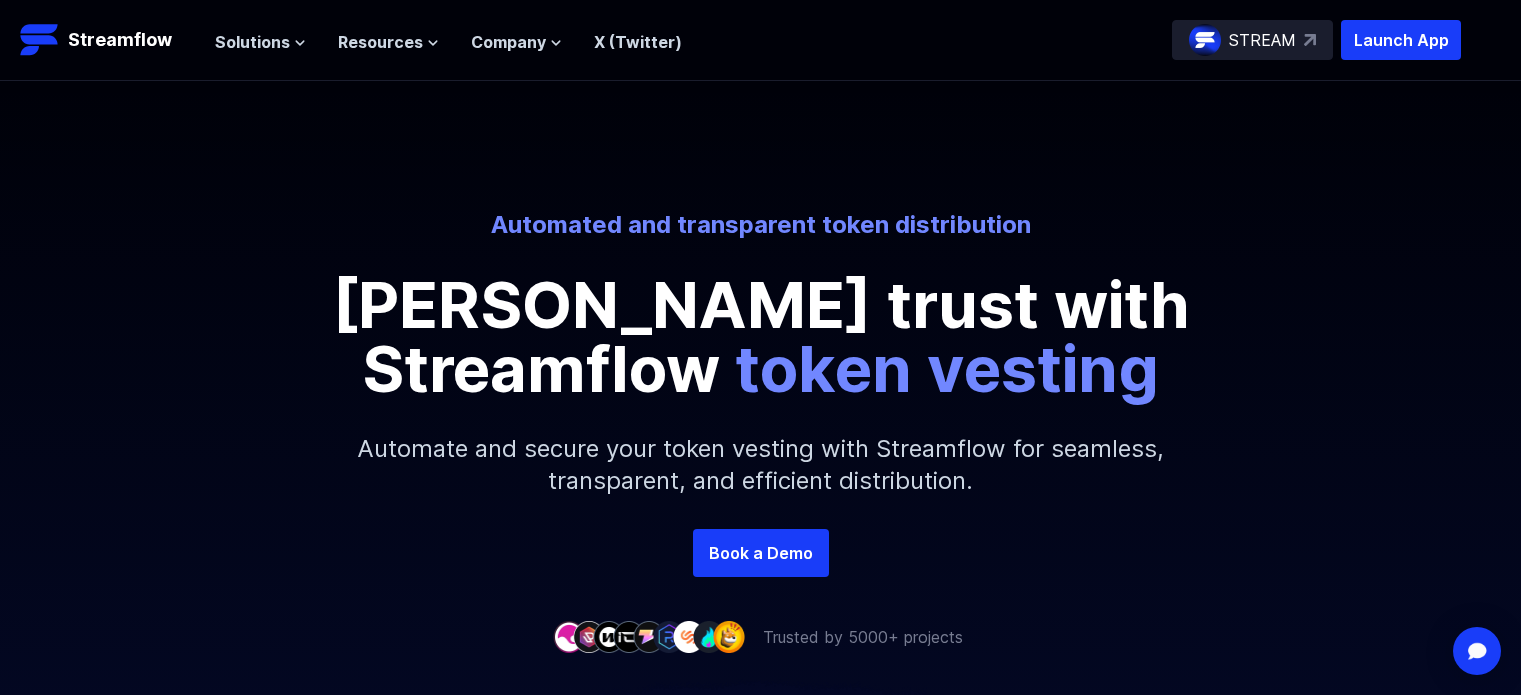 scroll, scrollTop: 200, scrollLeft: 0, axis: vertical 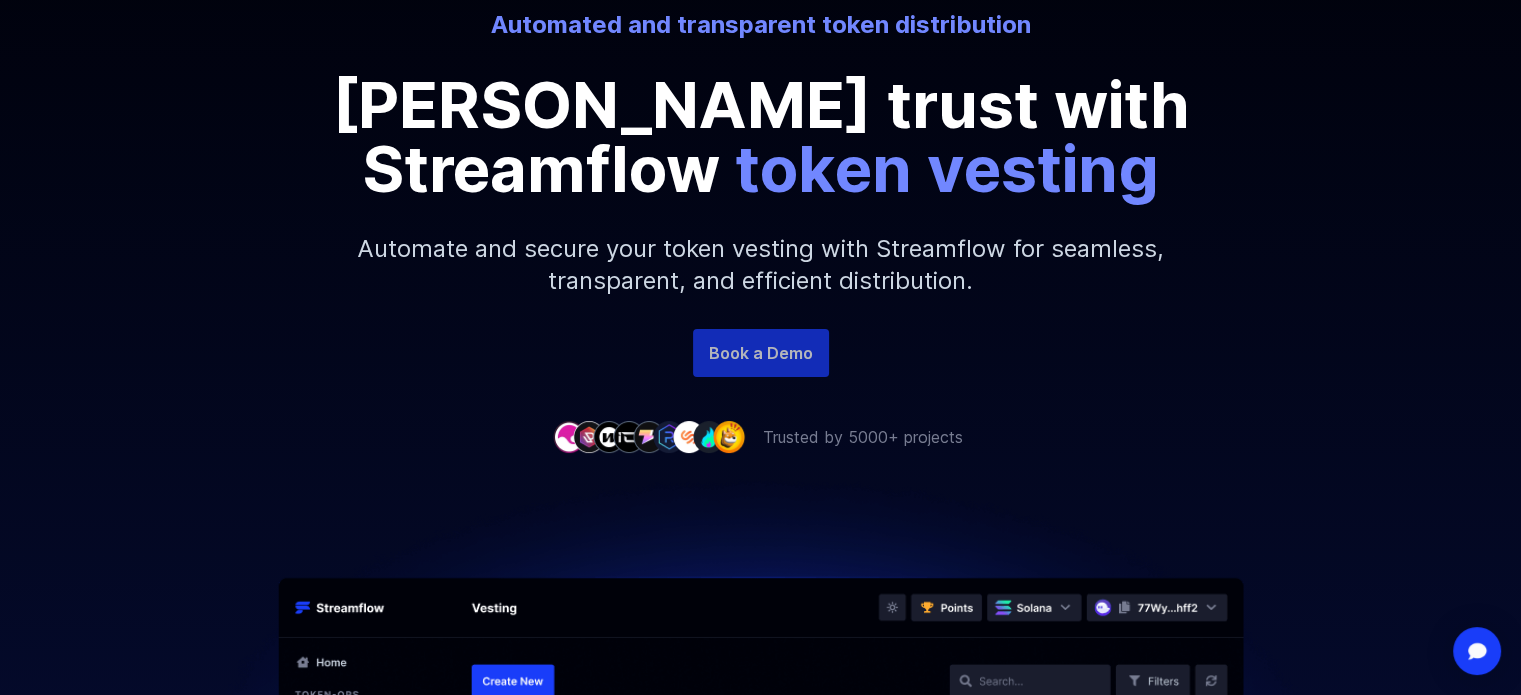 click on "Book a Demo" at bounding box center (761, 353) 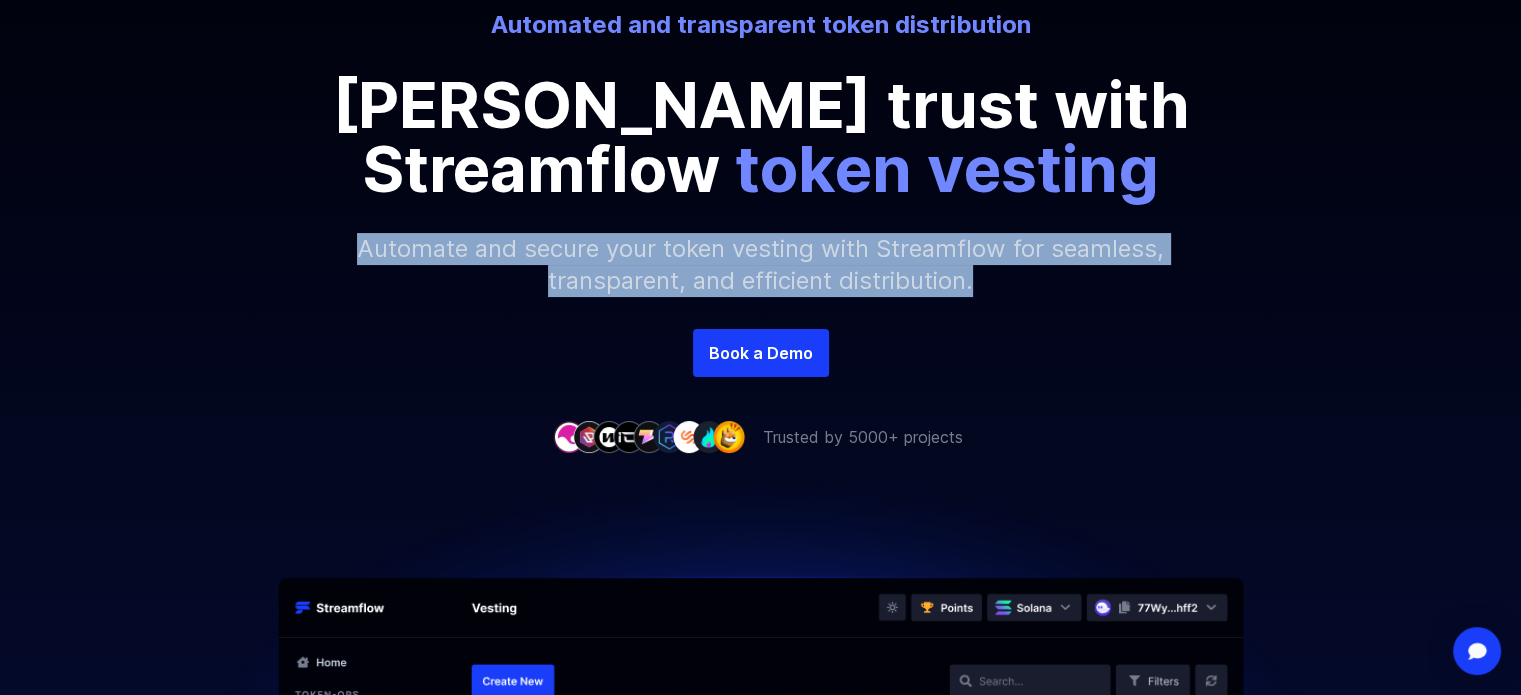 drag, startPoint x: 346, startPoint y: 251, endPoint x: 1064, endPoint y: 291, distance: 719.11334 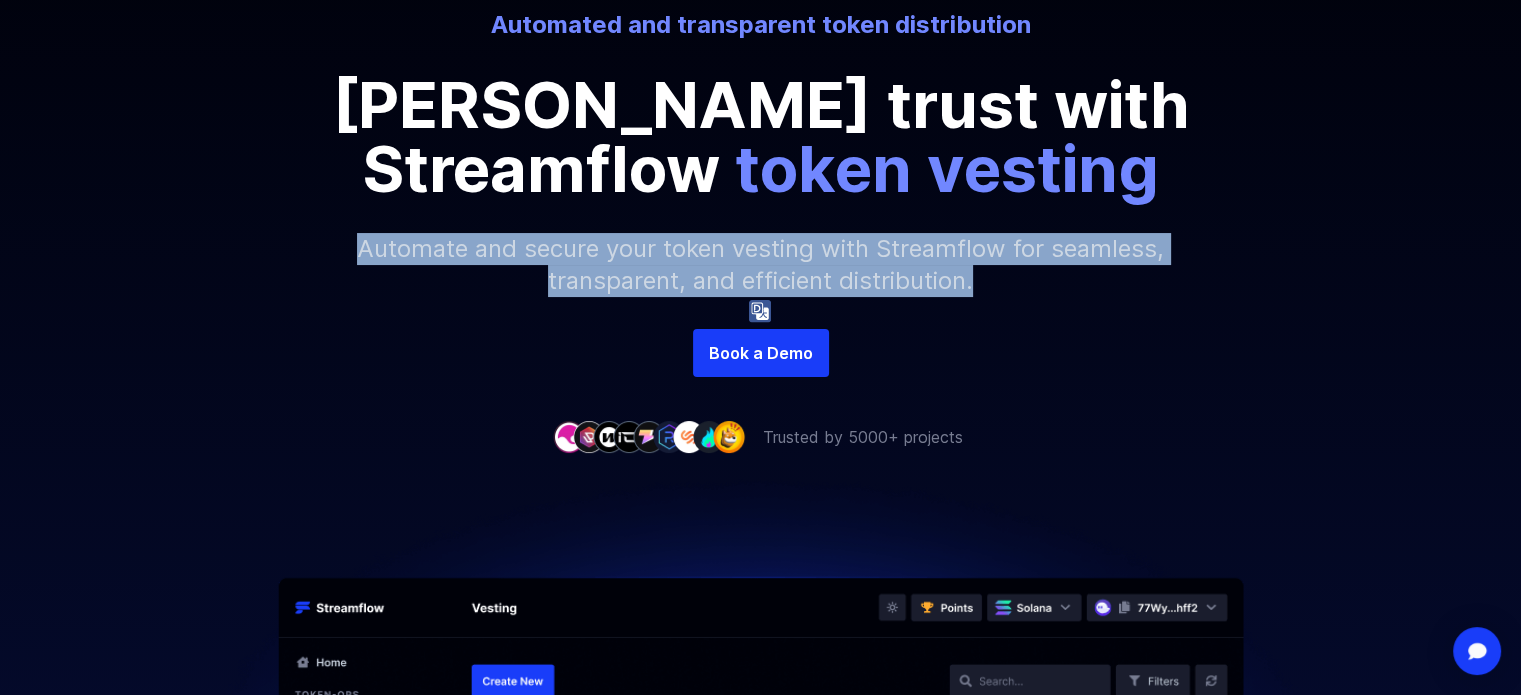 click on "Automate and secure your token vesting with Streamflow for seamless, transparent, and efficient distribution." at bounding box center (761, 265) 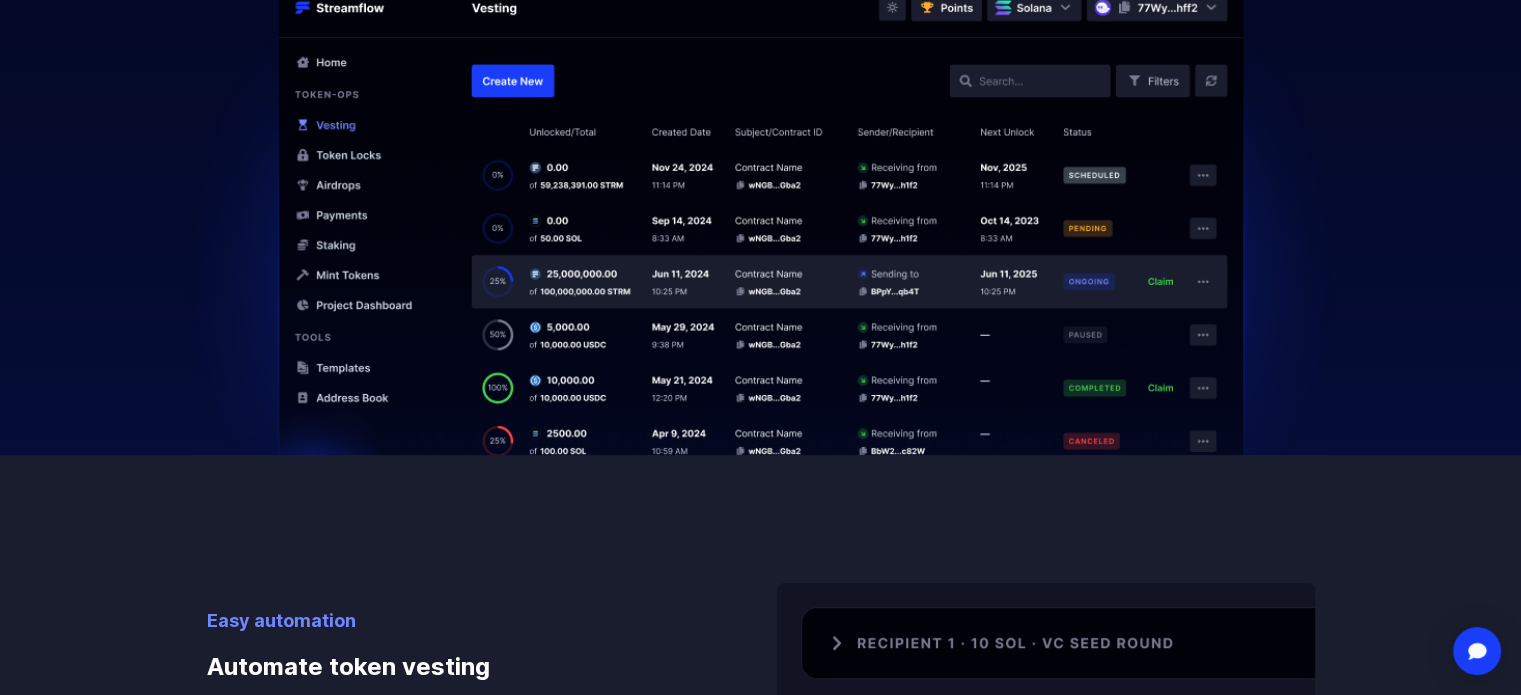 click at bounding box center (761, 152) 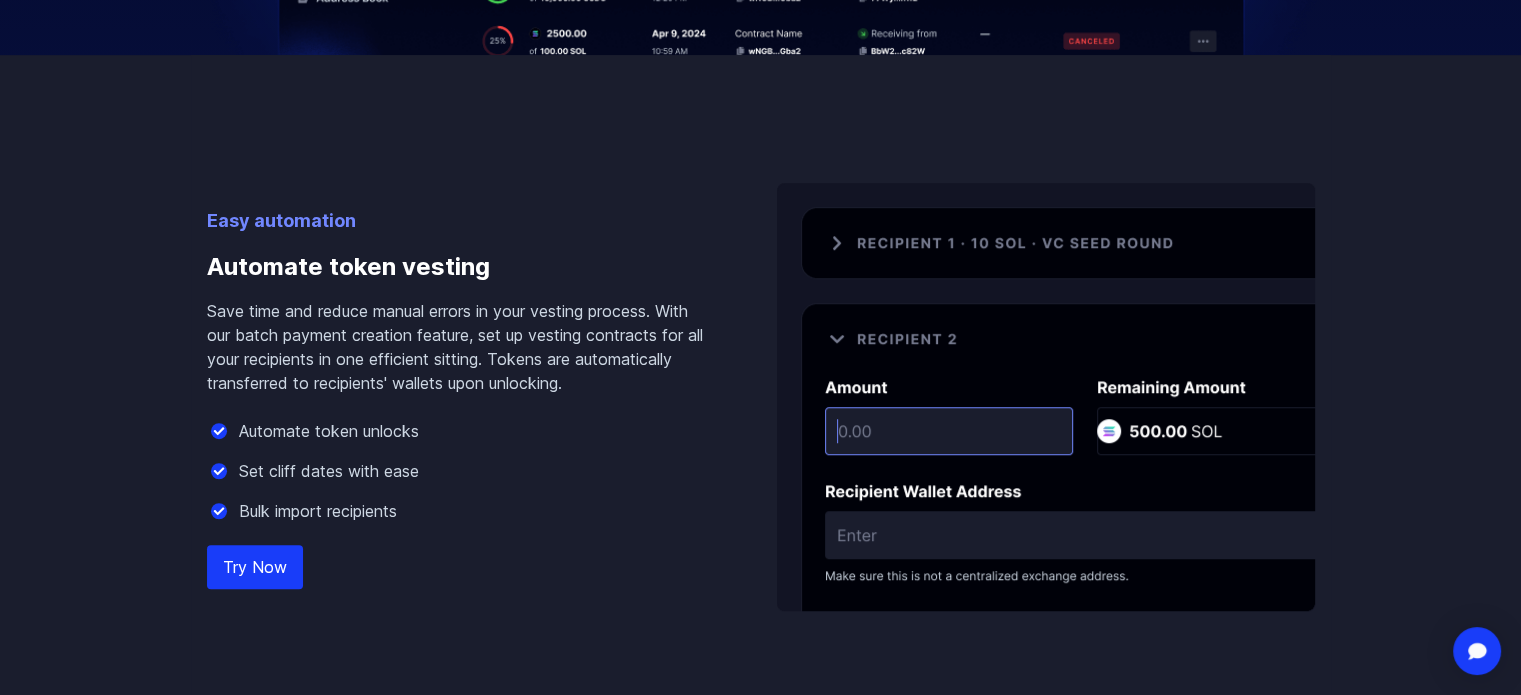 scroll, scrollTop: 1300, scrollLeft: 0, axis: vertical 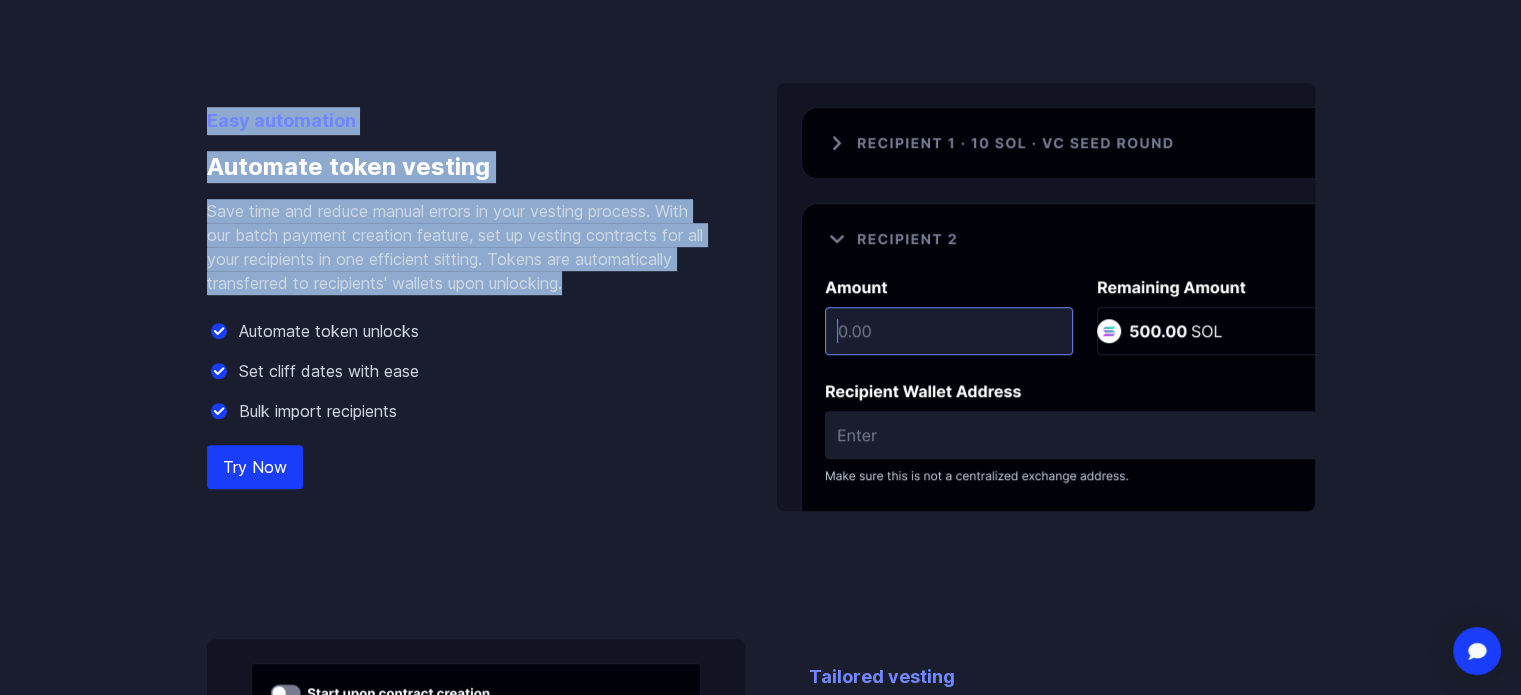 drag, startPoint x: 164, startPoint y: 123, endPoint x: 628, endPoint y: 292, distance: 493.8188 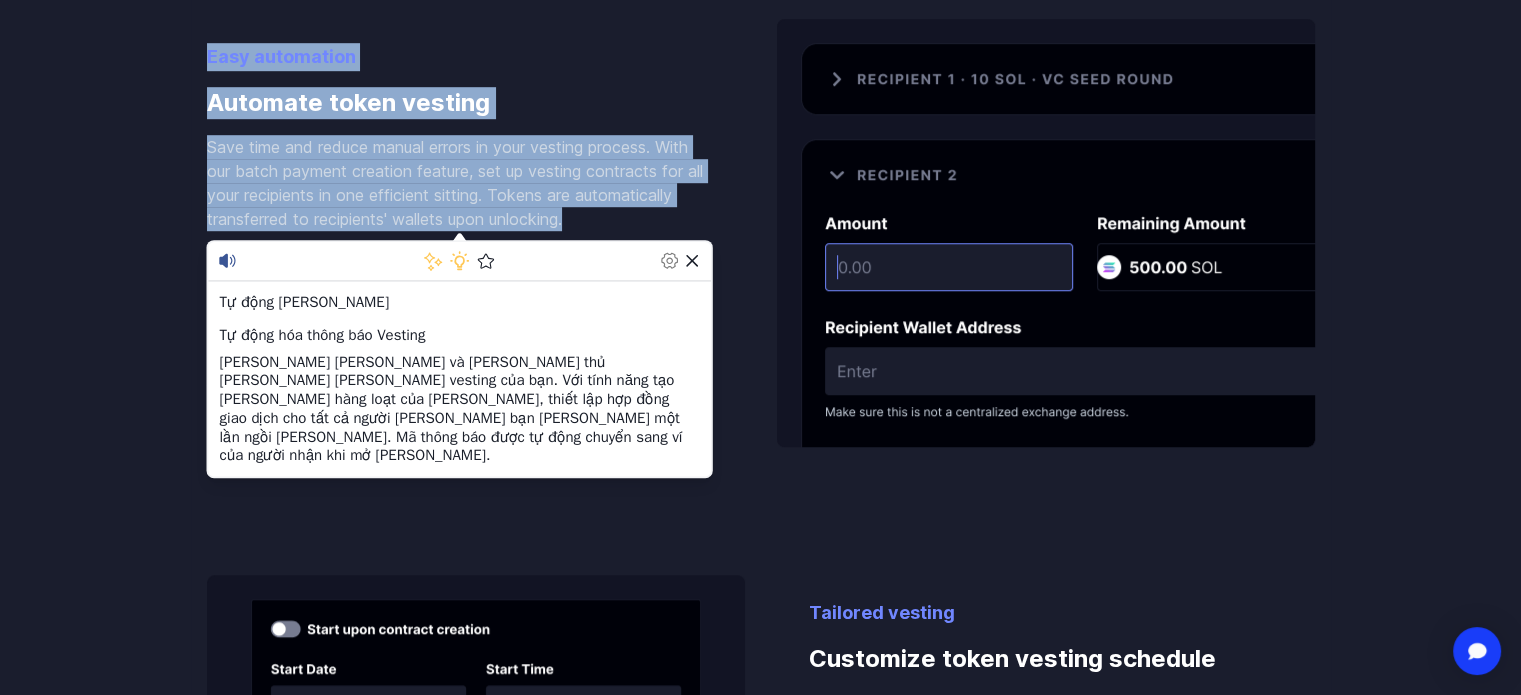 scroll, scrollTop: 1400, scrollLeft: 0, axis: vertical 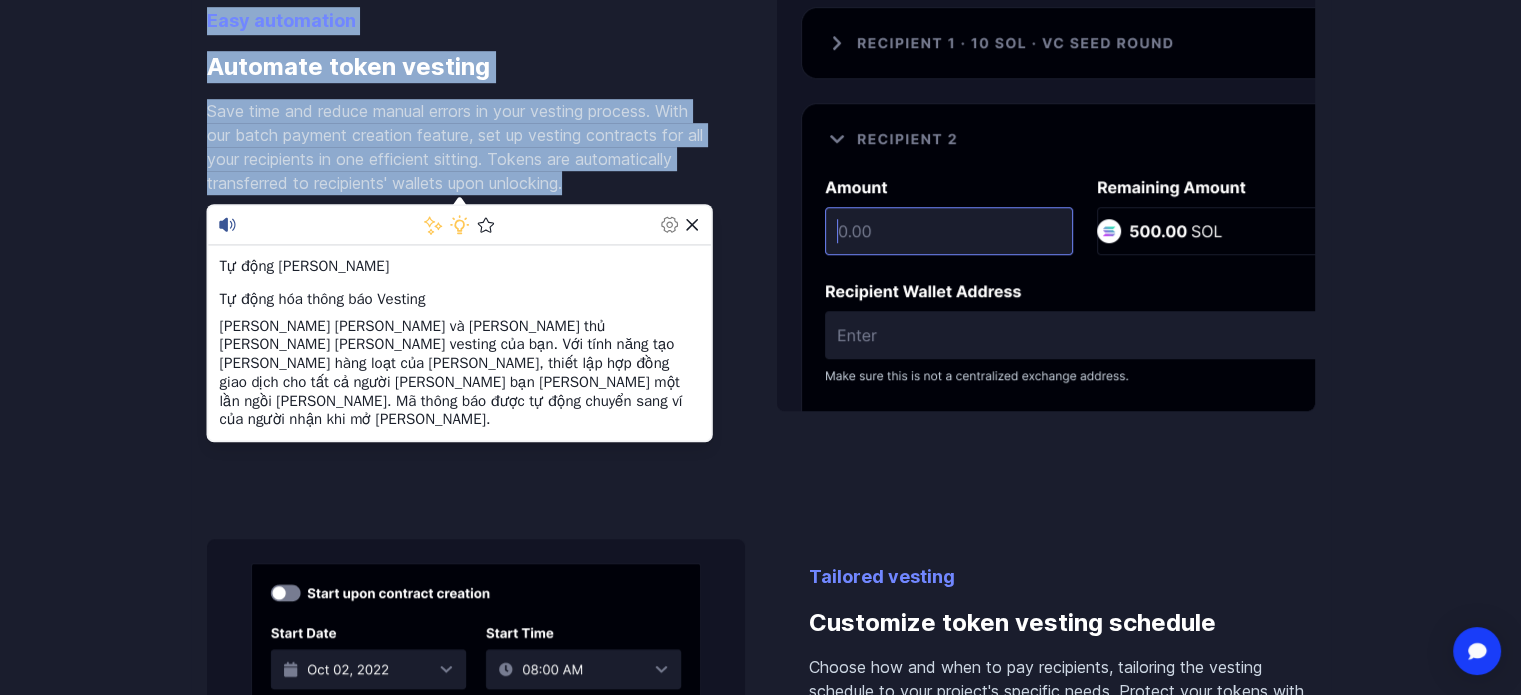 click on "Save time and reduce manual errors in your vesting process. With our batch payment creation feature, set up vesting contracts for all your recipients in one efficient sitting. Tokens are automatically transferred to recipients' wallets upon unlocking." at bounding box center (460, 147) 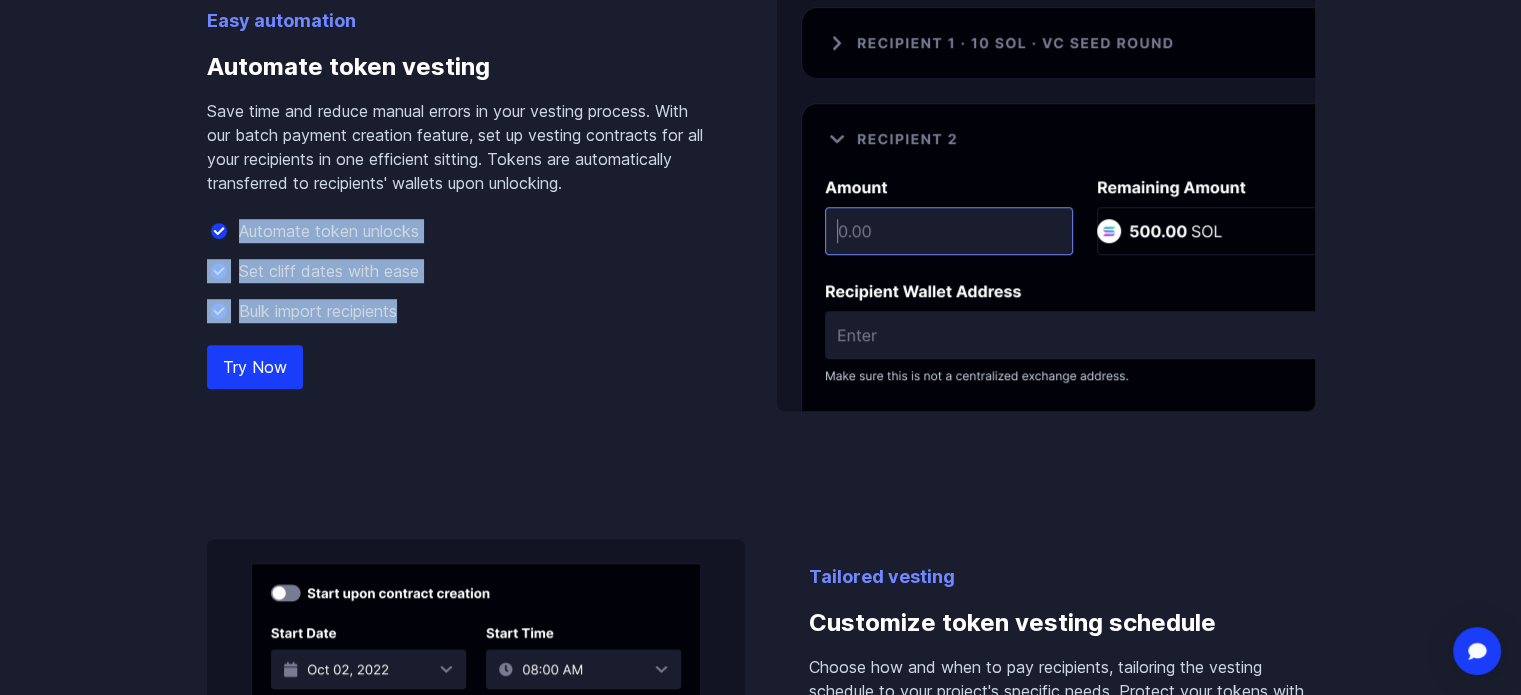 drag, startPoint x: 412, startPoint y: 308, endPoint x: 234, endPoint y: 218, distance: 199.45927 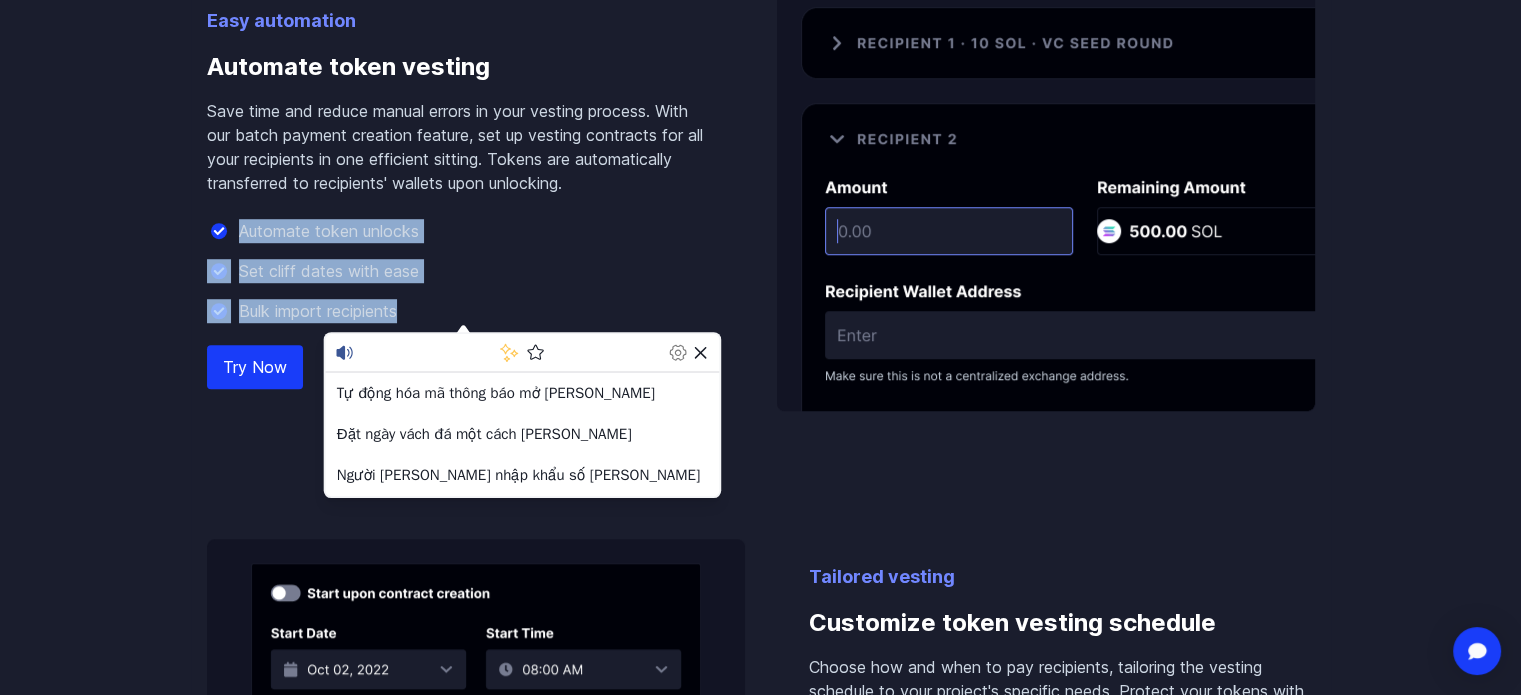 click on "Automate token unlocks       Set cliff dates with ease       Bulk import recipients" at bounding box center [460, 271] 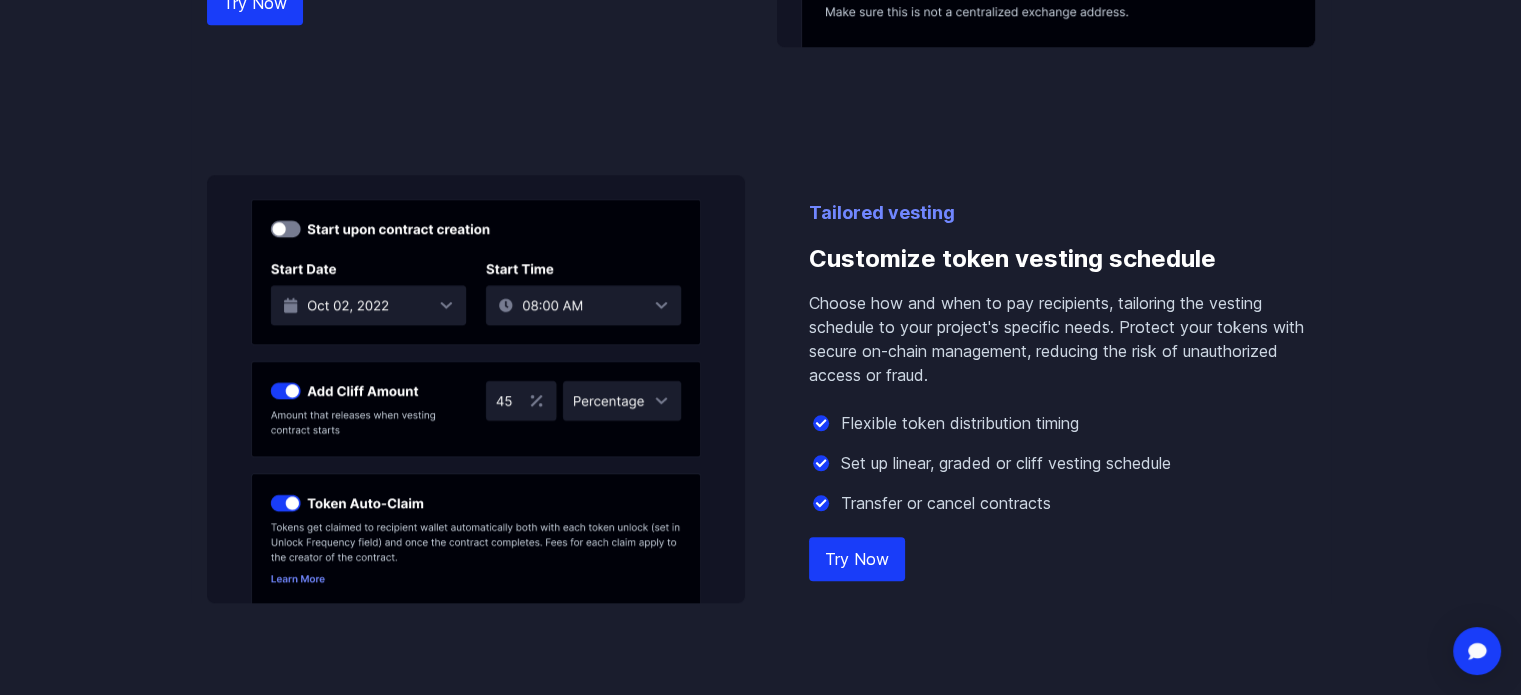 scroll, scrollTop: 1800, scrollLeft: 0, axis: vertical 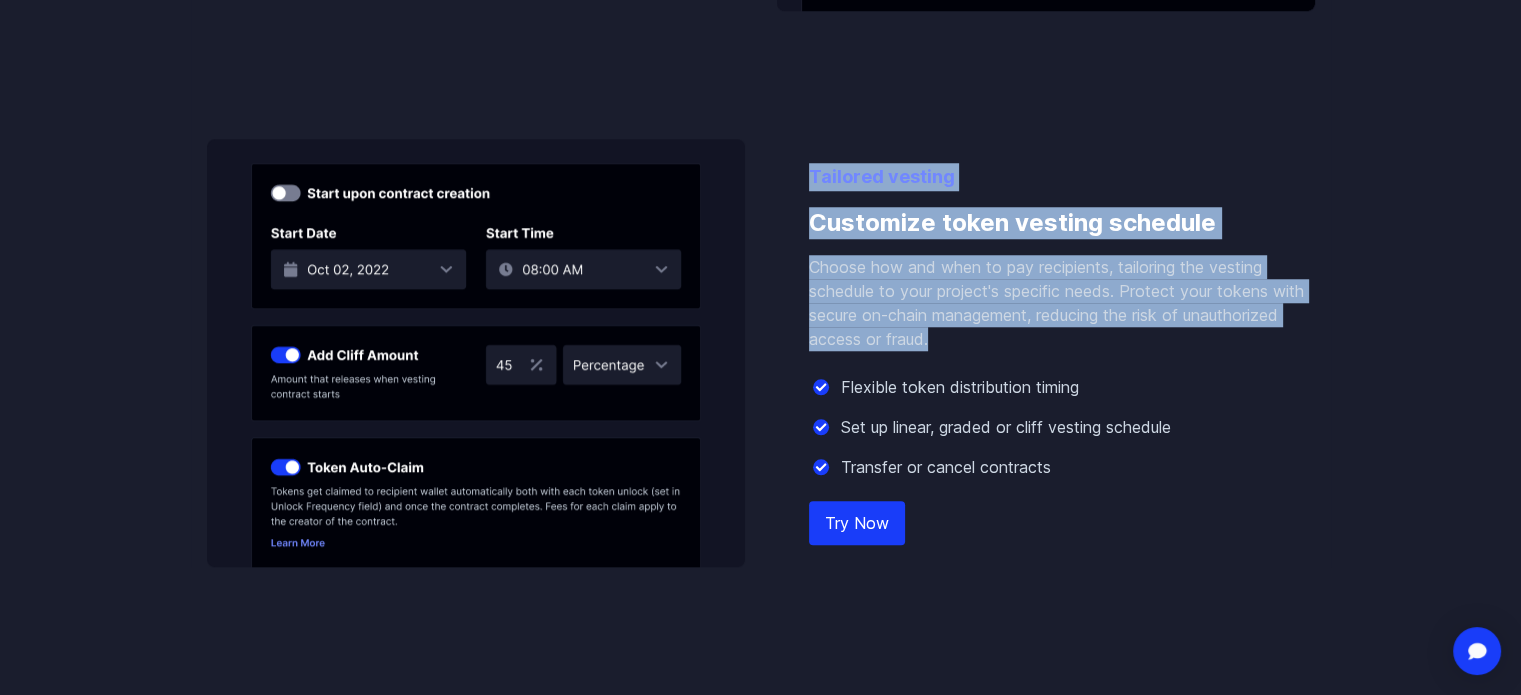 drag, startPoint x: 809, startPoint y: 162, endPoint x: 952, endPoint y: 349, distance: 235.41028 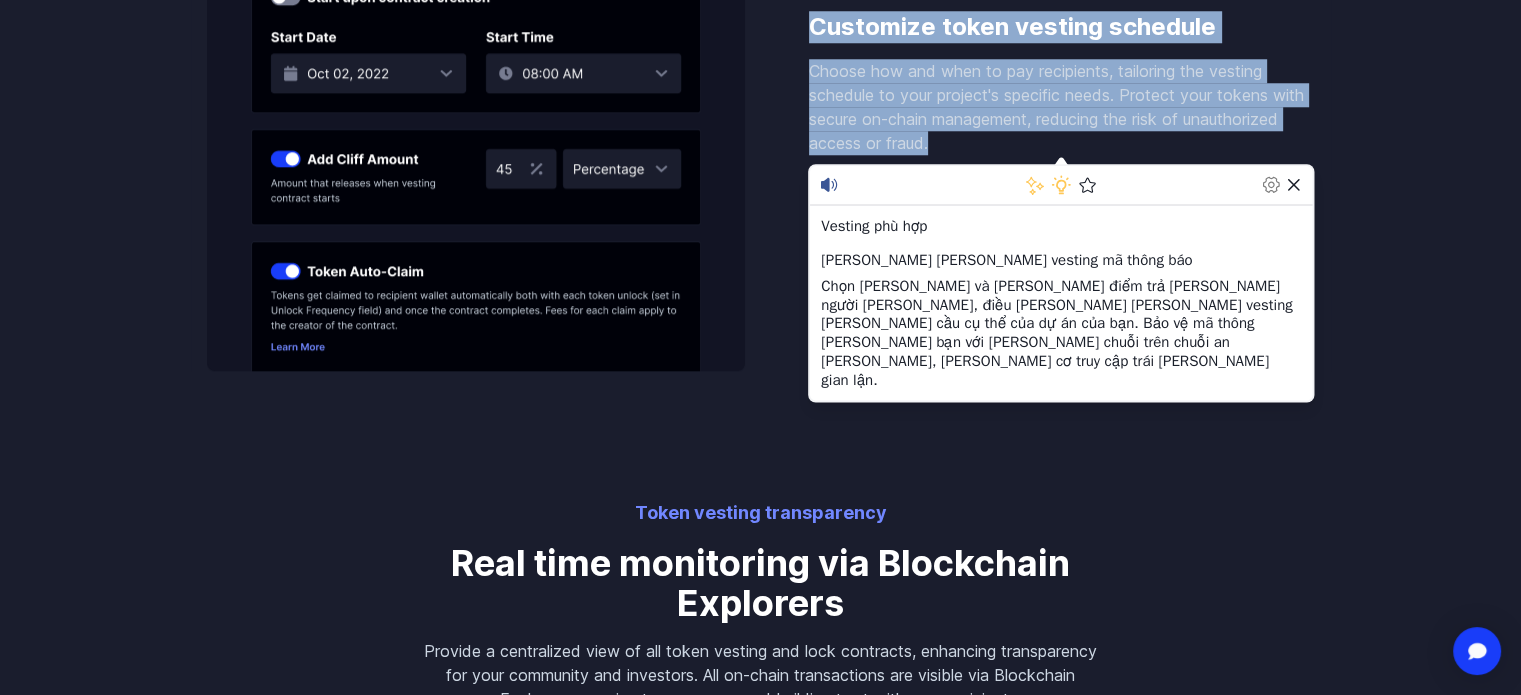 scroll, scrollTop: 2000, scrollLeft: 0, axis: vertical 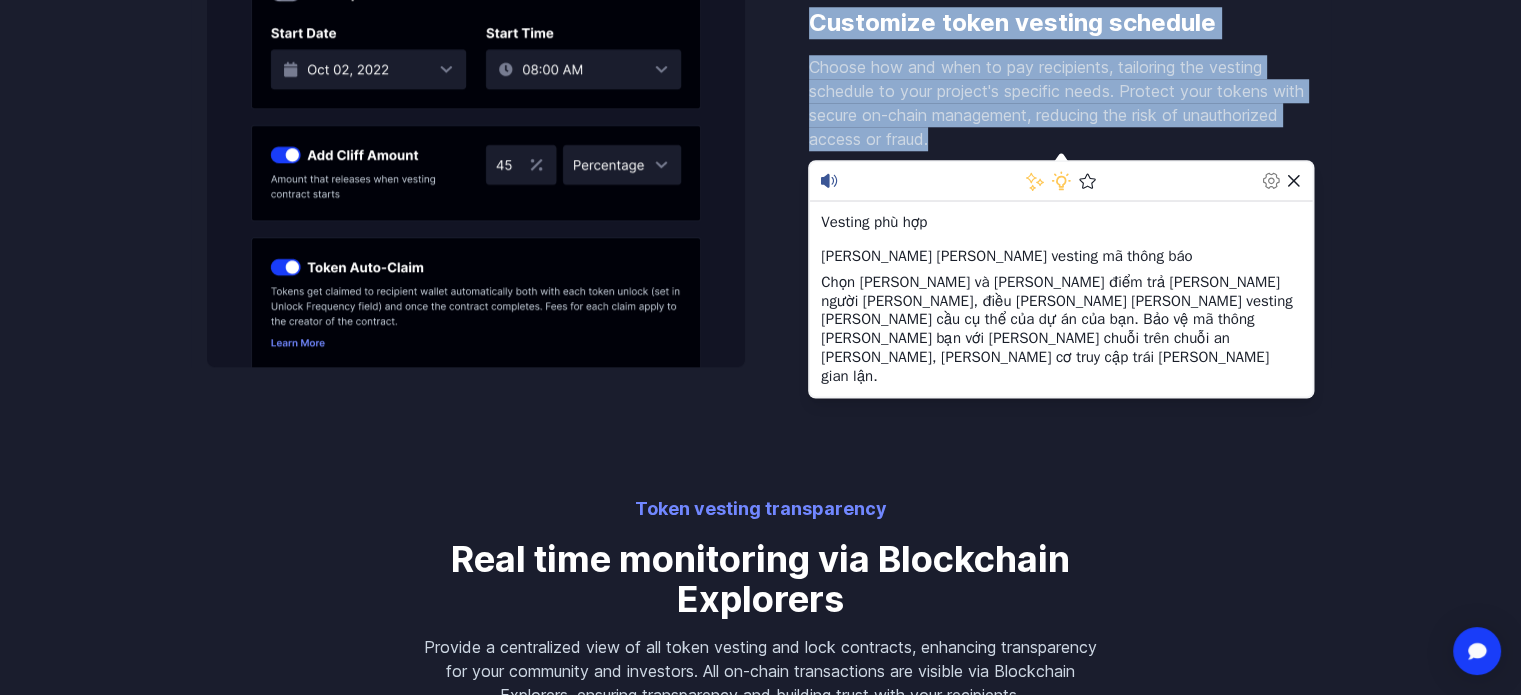 click on "Choose how and when to pay recipients, tailoring the vesting schedule to your project's specific needs. Protect your tokens with secure on-chain management, reducing the risk of unauthorized access or fraud." at bounding box center [1062, 103] 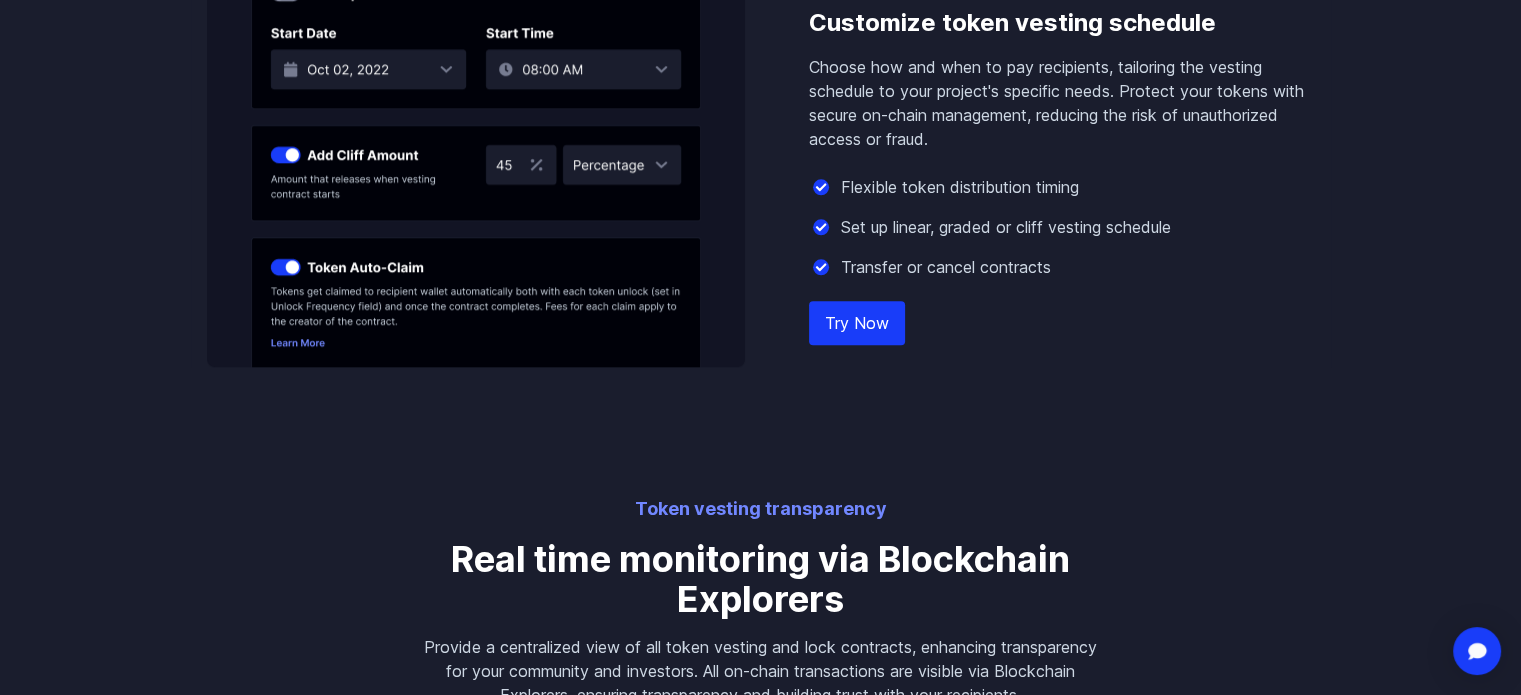 scroll, scrollTop: 2400, scrollLeft: 0, axis: vertical 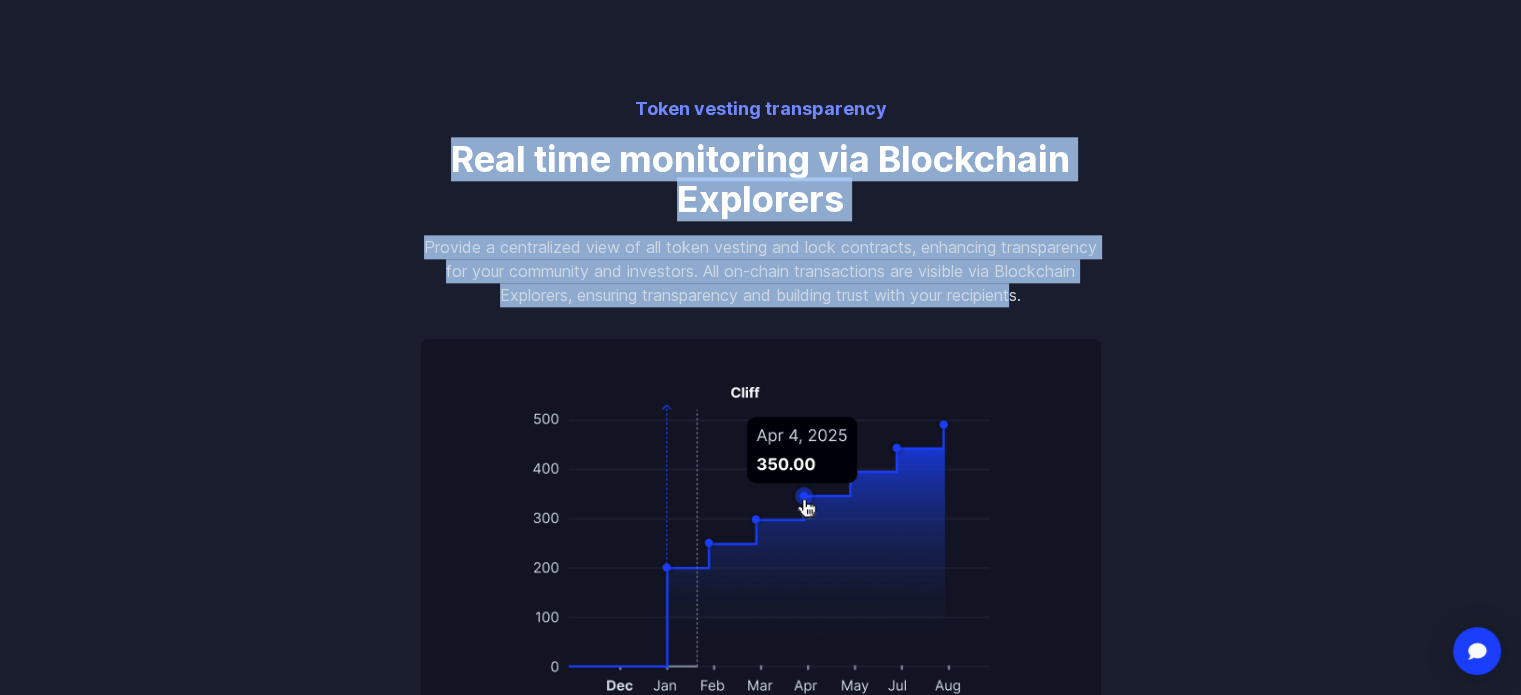 drag, startPoint x: 411, startPoint y: 143, endPoint x: 1066, endPoint y: 294, distance: 672.18005 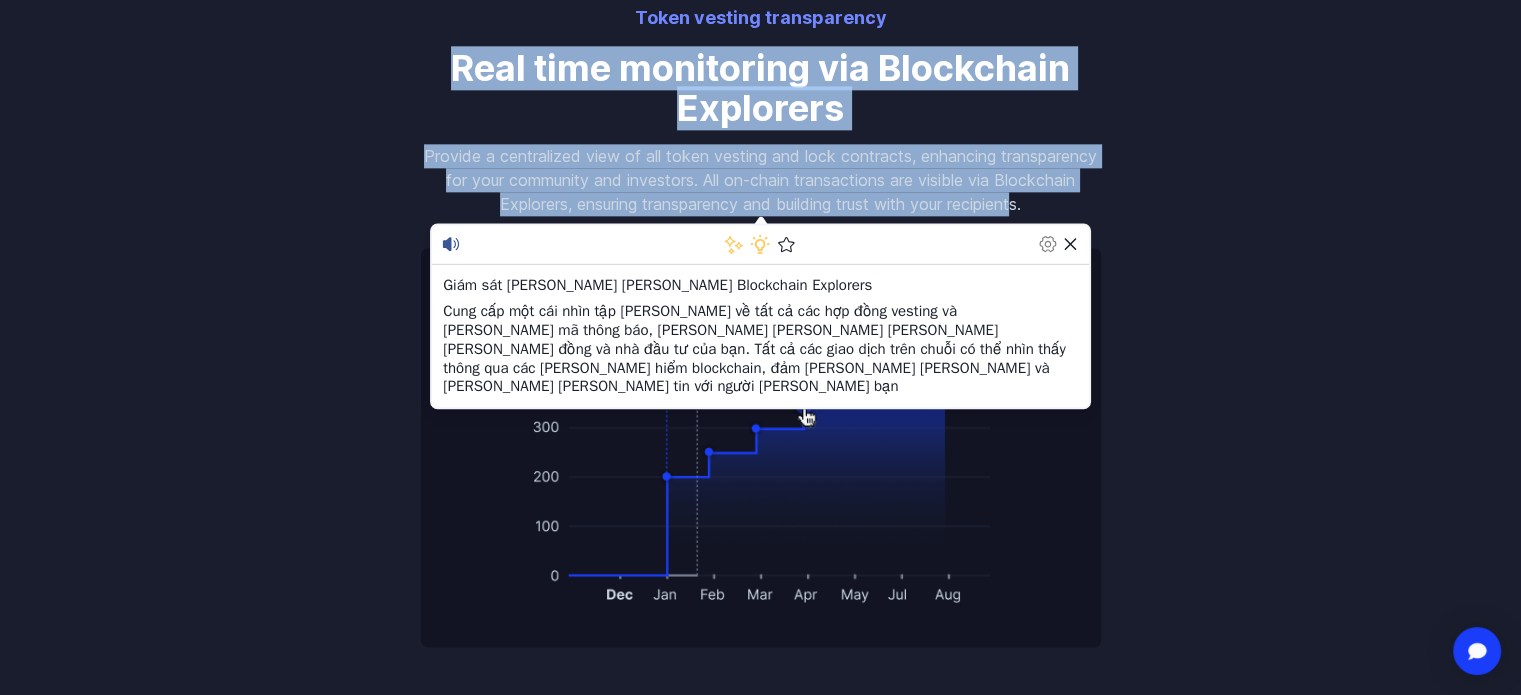 scroll, scrollTop: 2600, scrollLeft: 0, axis: vertical 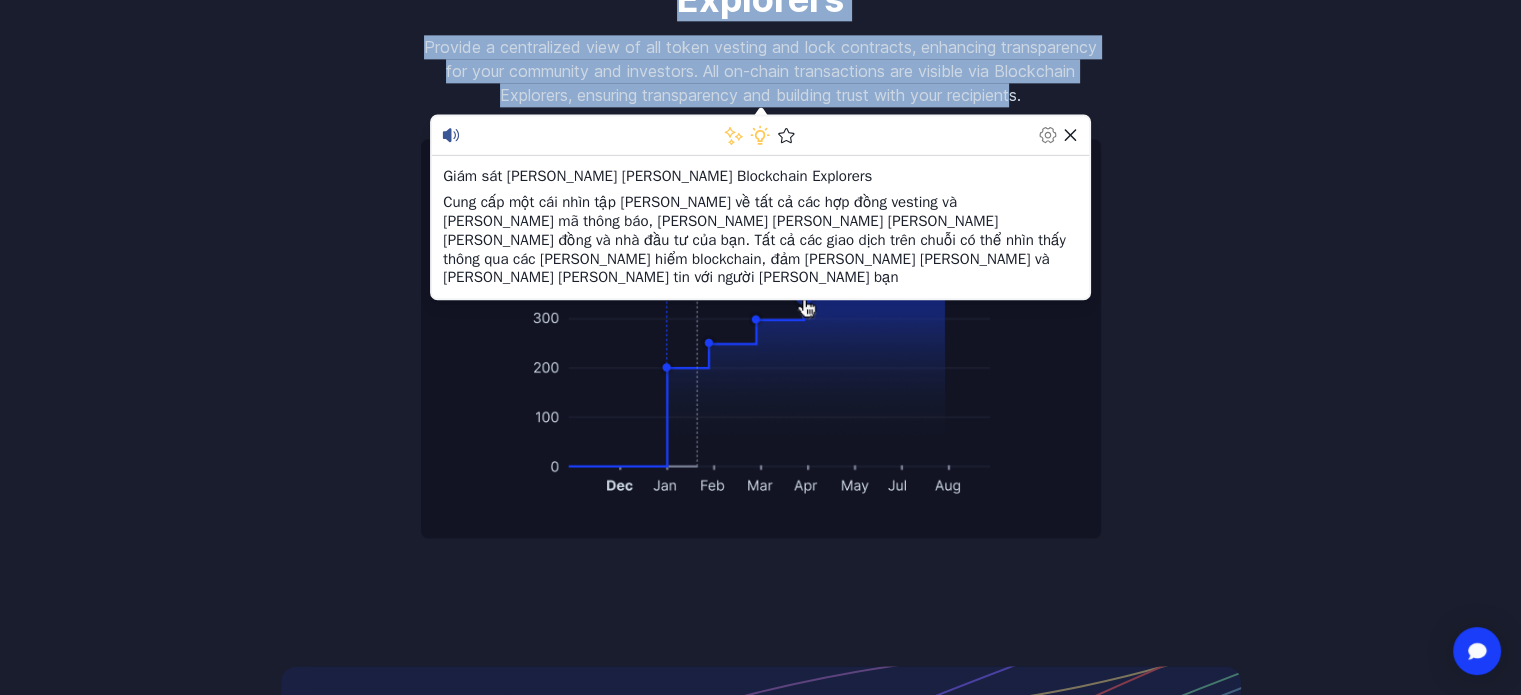 click on "Provide a centralized view of all token vesting and lock contracts, enhancing transparency for your community and investors. All on-chain transactions are visible via Blockchain Explorers, ensuring transparency and building trust with your recipients." at bounding box center [761, 71] 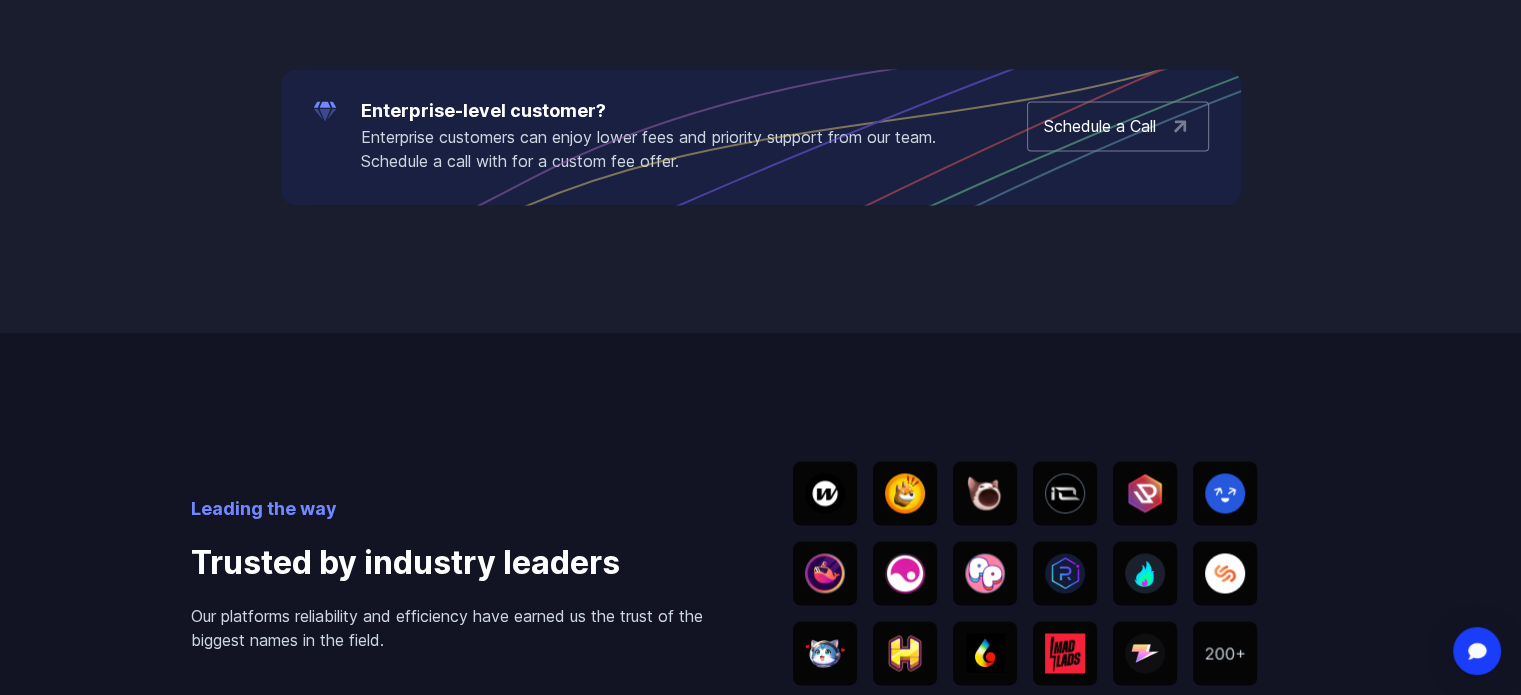scroll, scrollTop: 3200, scrollLeft: 0, axis: vertical 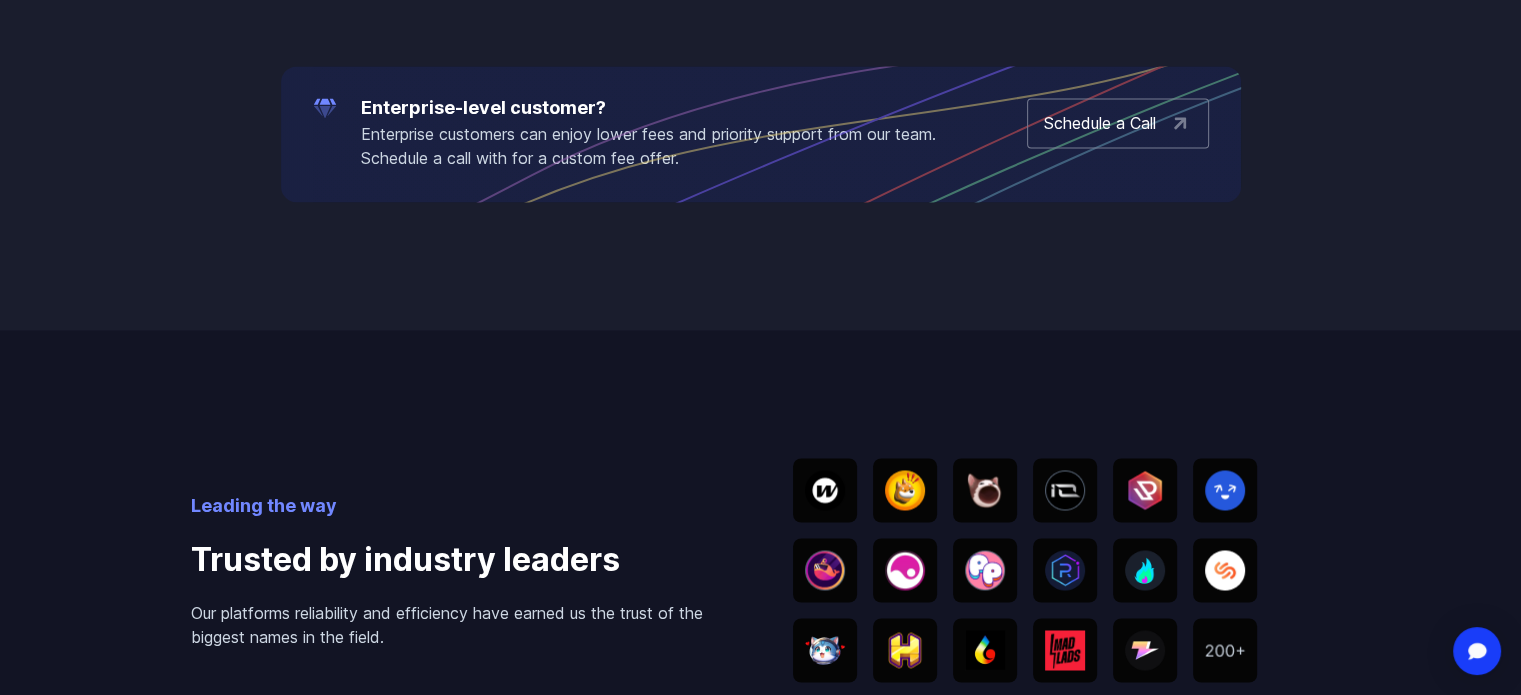 drag, startPoint x: 1515, startPoint y: 432, endPoint x: 1520, endPoint y: 478, distance: 46.270943 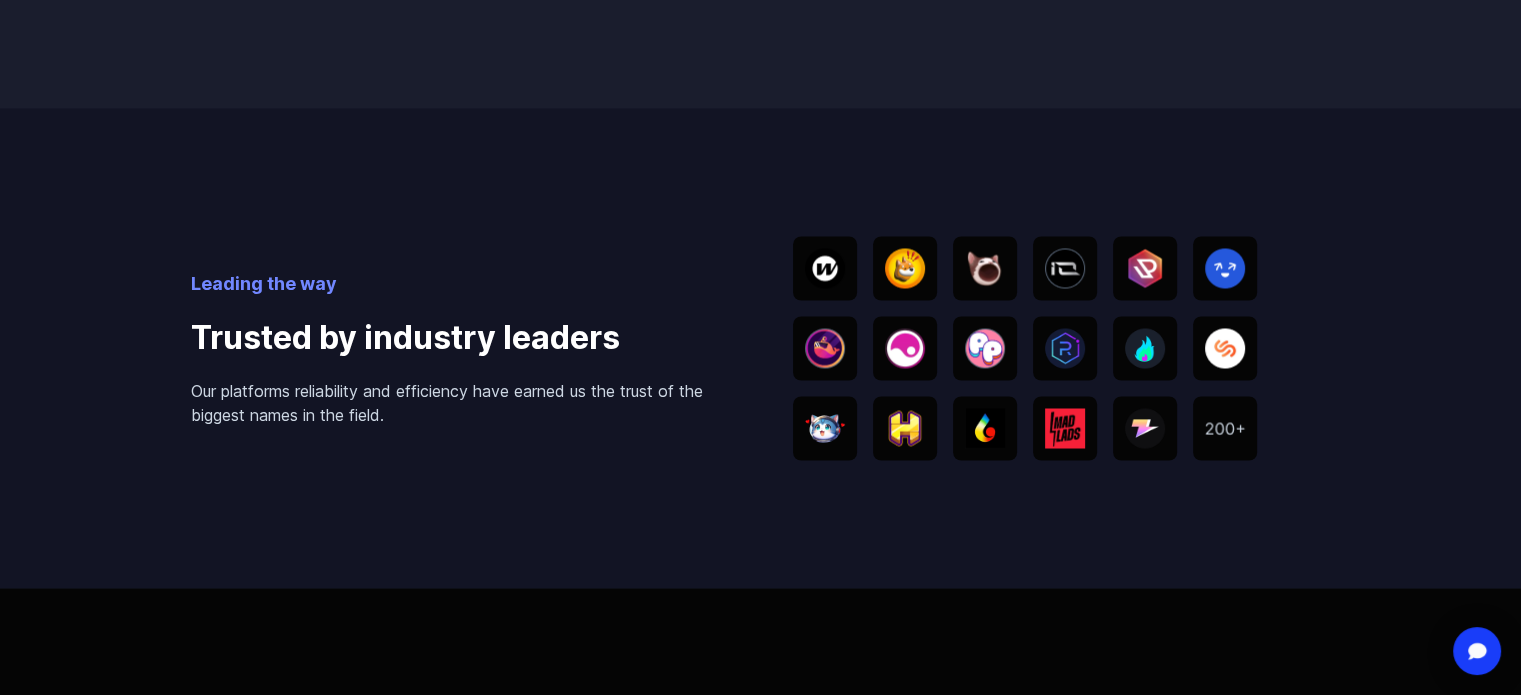 scroll, scrollTop: 3700, scrollLeft: 0, axis: vertical 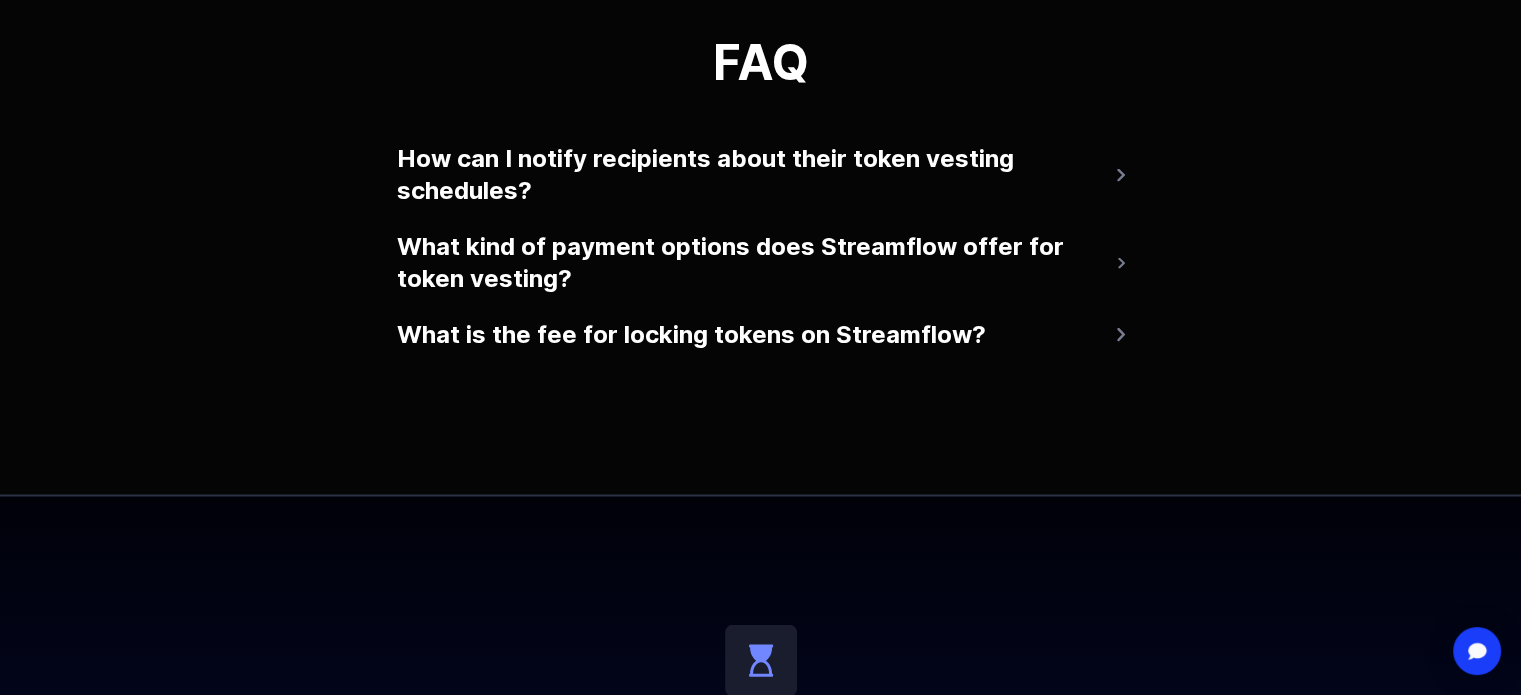 click on "How can I notify recipients about their token vesting schedules?" at bounding box center (761, 175) 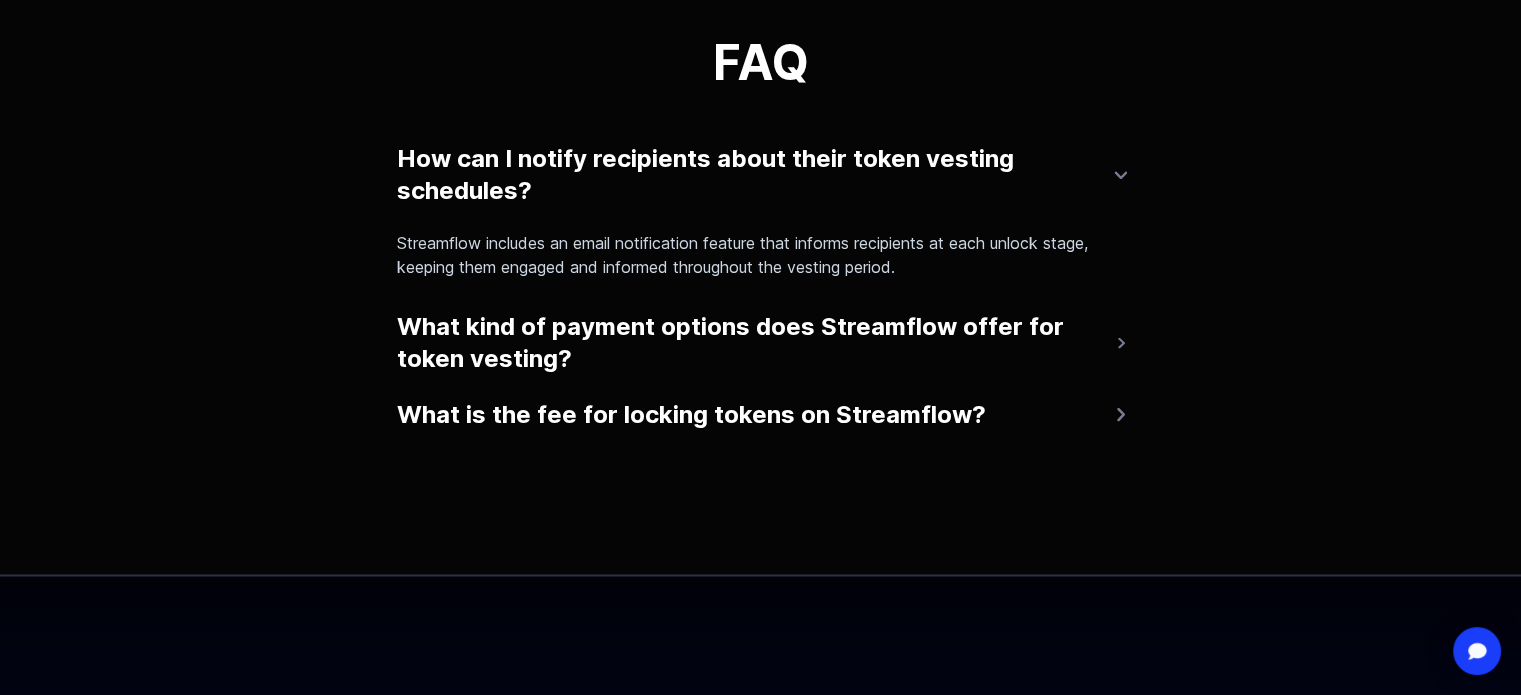 click on "What kind of payment options does Streamflow offer for token vesting?" at bounding box center [761, 343] 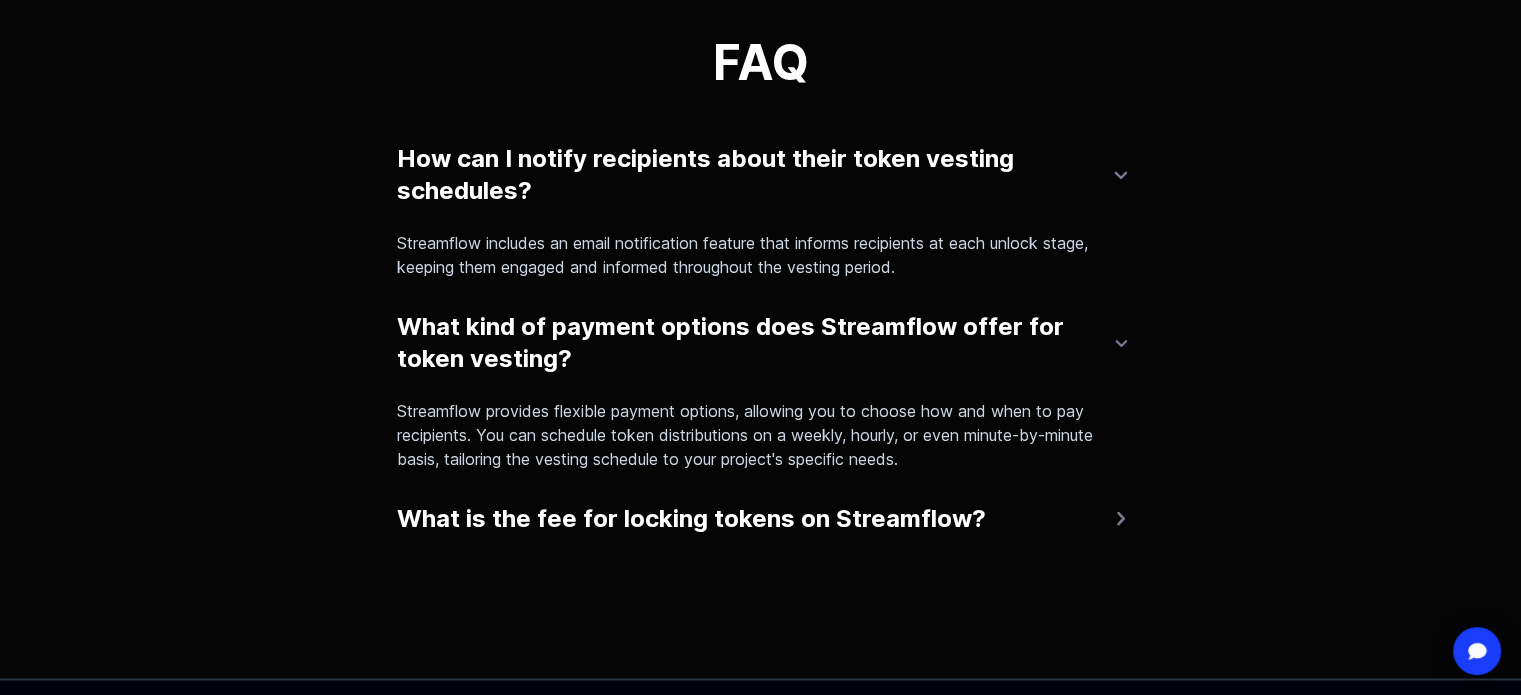 click on "FAQ How can I notify recipients about their token vesting schedules? Streamflow includes an email notification feature that informs recipients at each unlock stage, keeping them engaged and informed throughout the vesting period. What kind of payment options does Streamflow offer for token vesting? Streamflow provides flexible payment options, allowing you to choose how and when to pay recipients. You can schedule token distributions on a weekly, hourly, or even minute-by-minute basis, tailoring the vesting schedule to your project's specific needs. What is the fee for locking tokens on Streamflow? We charge a 0.19% fee for tokens vesting, payable in tokens you're vesting. Feel free to     schedule a call   with one of our sales representatives for additional information." at bounding box center [760, 295] 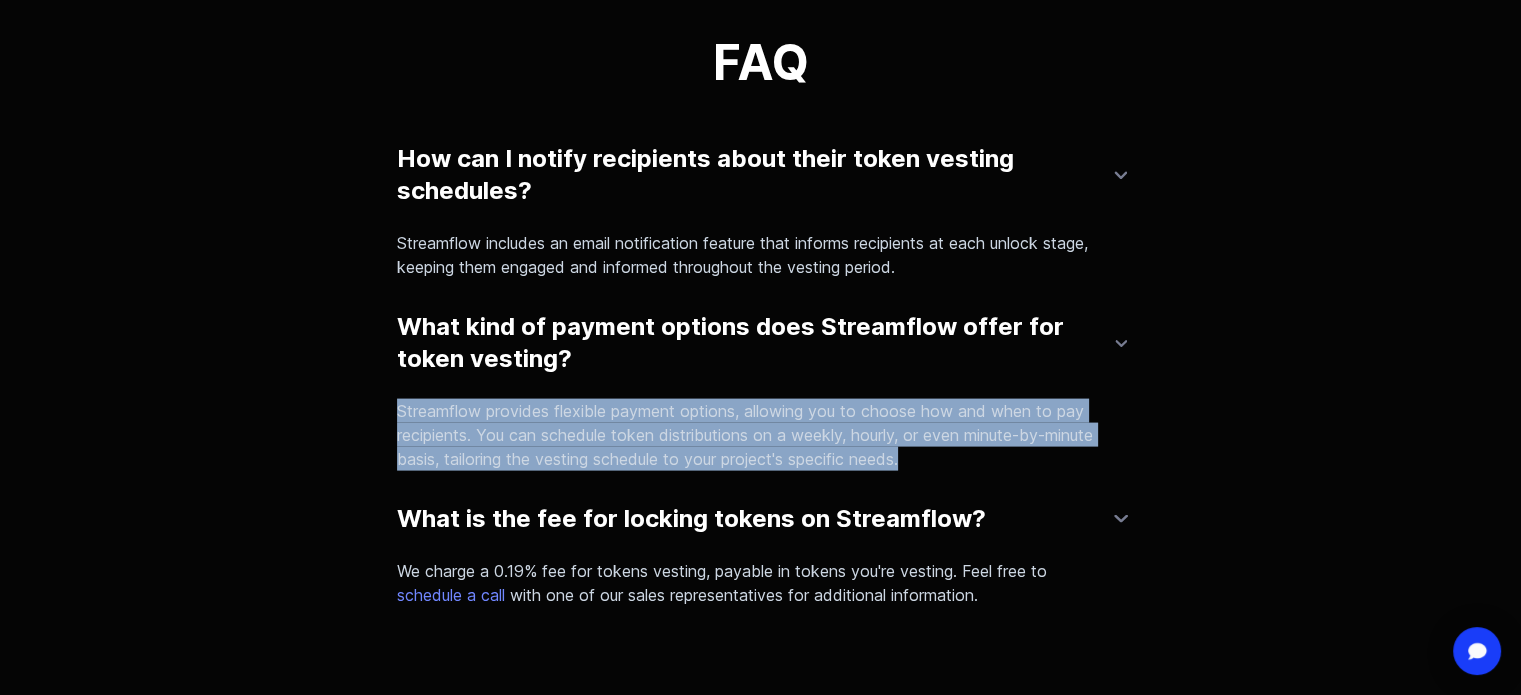 drag, startPoint x: 992, startPoint y: 470, endPoint x: 390, endPoint y: 409, distance: 605.08264 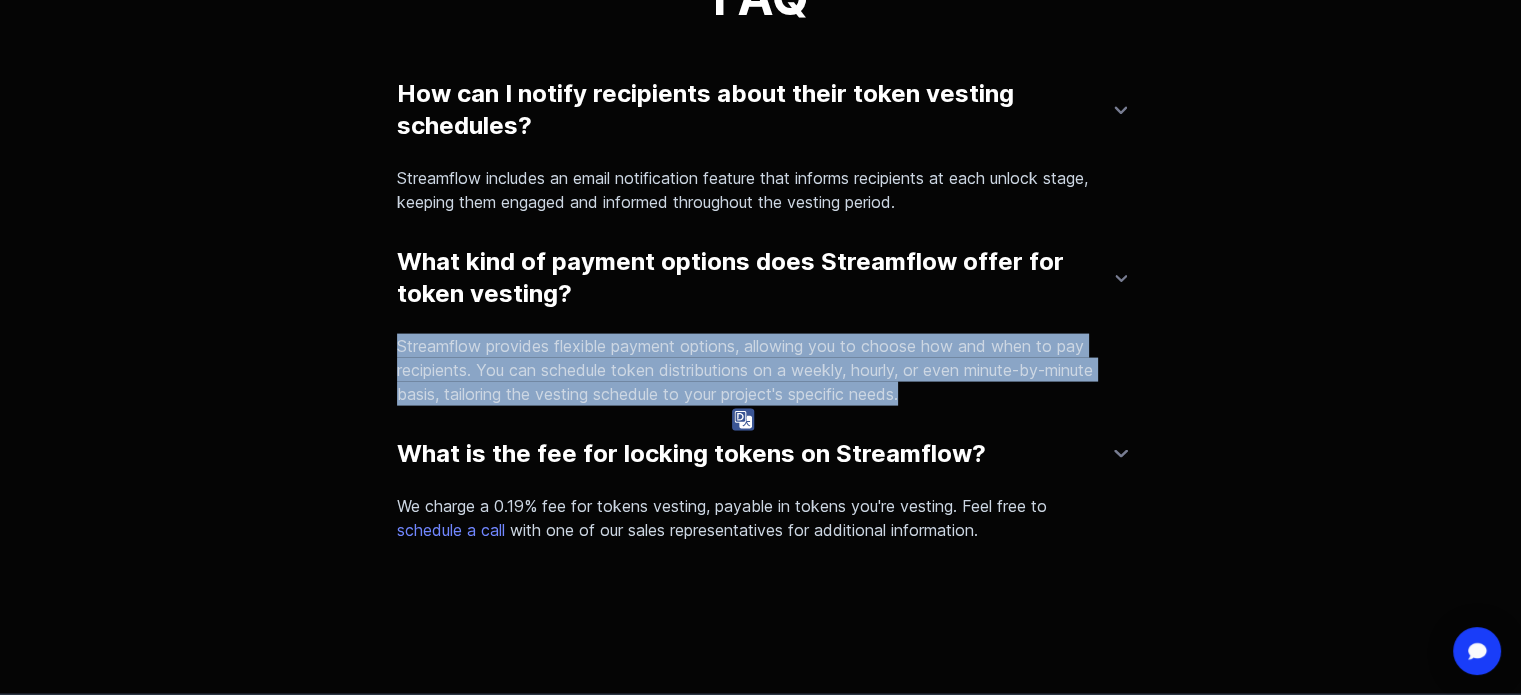 scroll, scrollTop: 4199, scrollLeft: 0, axis: vertical 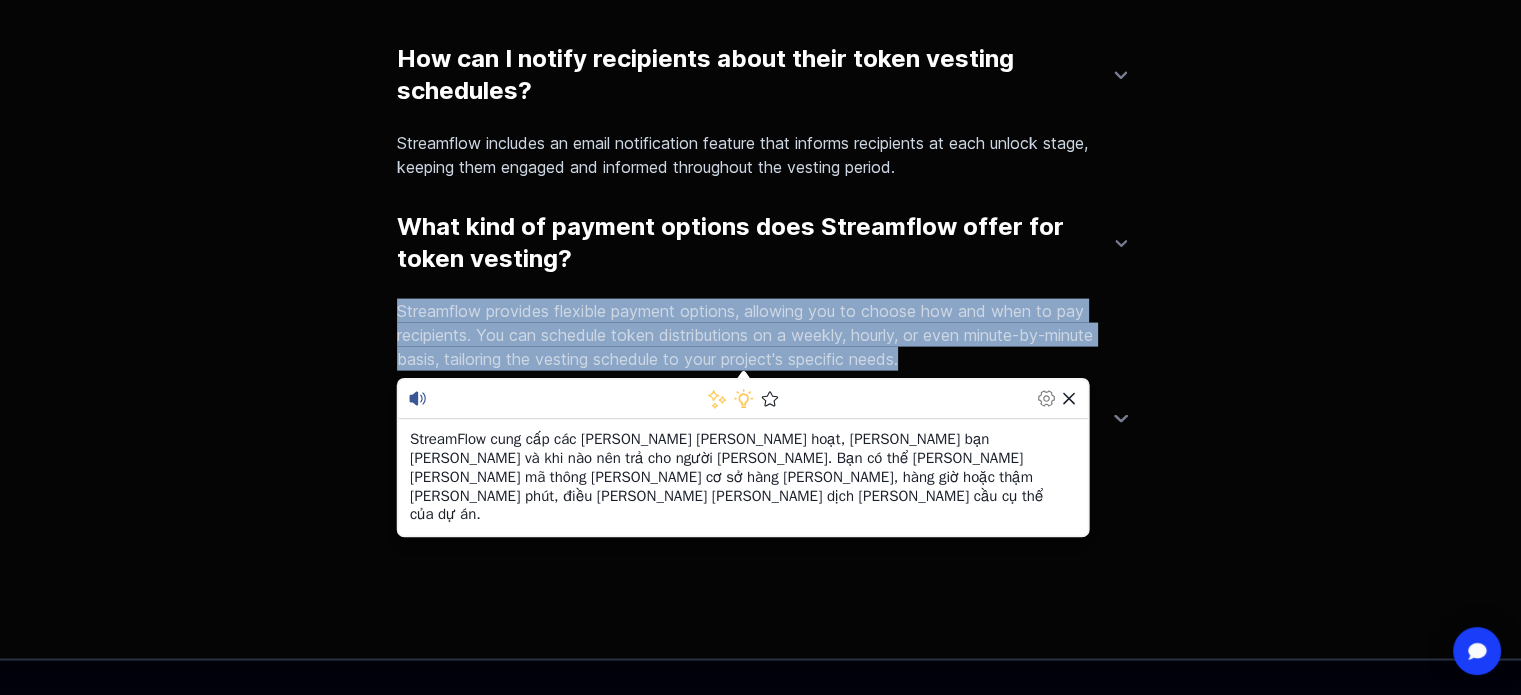 click on "FAQ How can I notify recipients about their token vesting schedules? Streamflow includes an email notification feature that informs recipients at each unlock stage, keeping them engaged and informed throughout the vesting period. What kind of payment options does Streamflow offer for token vesting? Streamflow provides flexible payment options, allowing you to choose how and when to pay recipients. You can schedule token distributions on a weekly, hourly, or even minute-by-minute basis, tailoring the vesting schedule to your project's specific needs. What is the fee for locking tokens on Streamflow? We charge a 0.19% fee for tokens vesting, payable in tokens you're vesting. Feel free to     schedule a call   with one of our sales representatives for additional information." at bounding box center [760, 235] 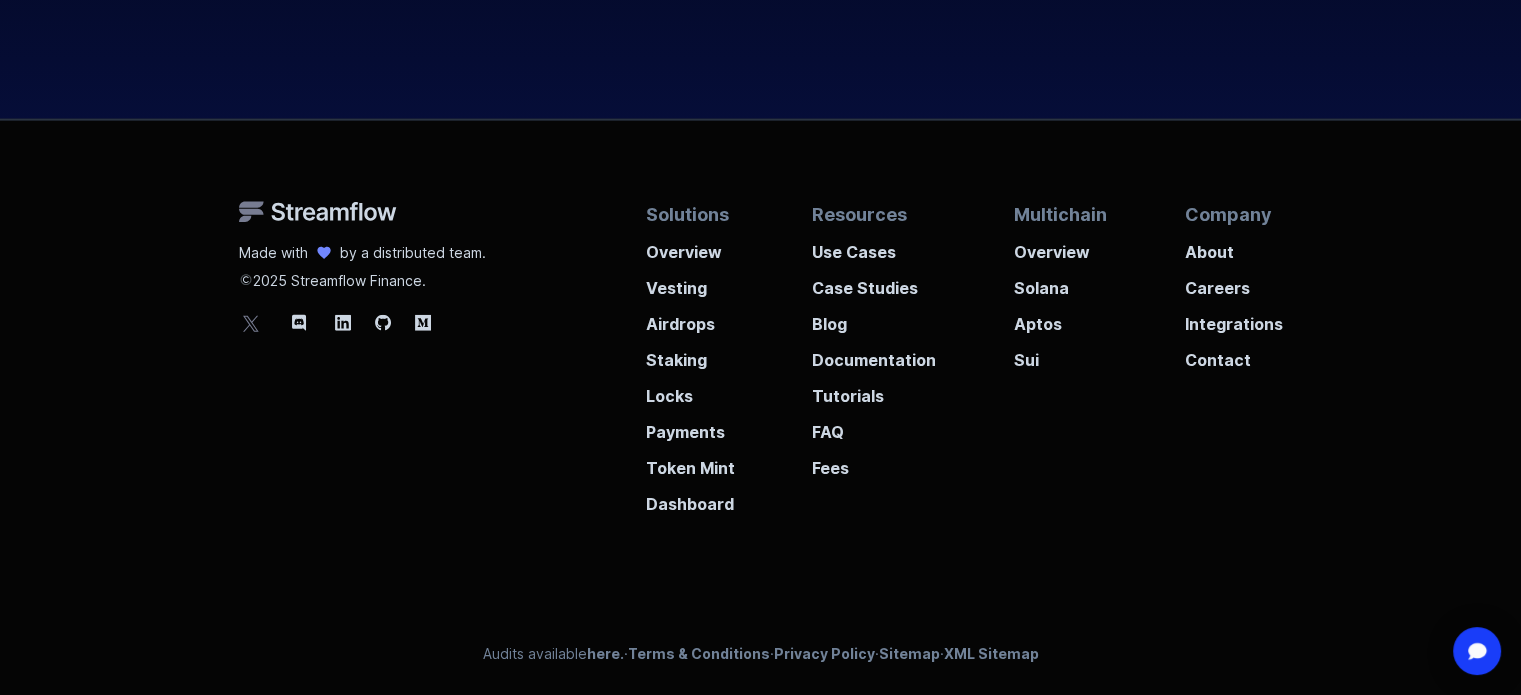 scroll, scrollTop: 0, scrollLeft: 0, axis: both 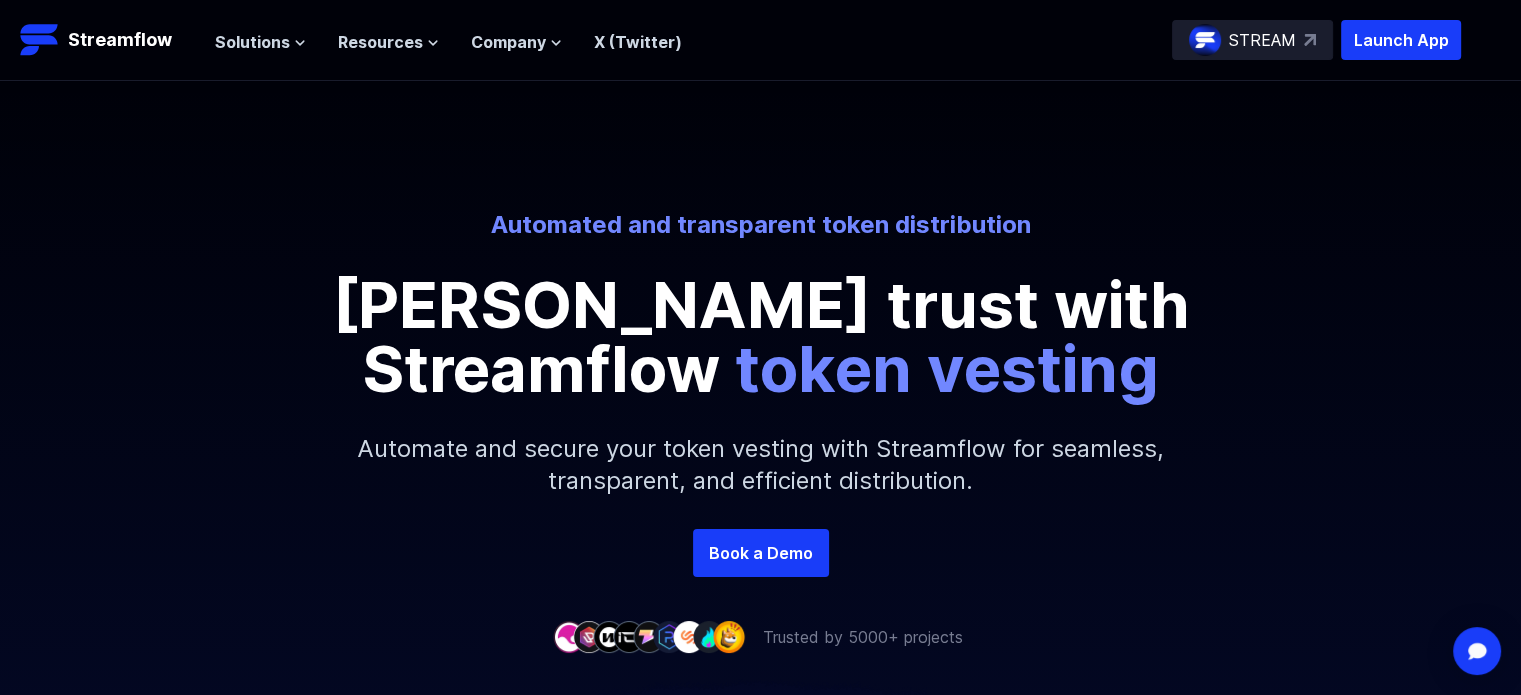click on "Solutions                     Overview
Streamflow features an all-in-one token distribution platform for teams to handle their
finances.
Vesting
Customizable token vesting schedules tailored to your needs
Airdrops
Effortless token distribution to engage your community
Staking
Permissionless stake pools with support for multiple reward tokens
Token Locks
Secure your assets with robust token locking mechanisms
Payroll
Low-cost automated payroll solutions for teams of any size
Mint Token
Quick and secure token minting to enhance your project's ecosystem
Project Dashboard
Comprehensive insights and monitoring for your token contracts
Multichain
Discover what blockchains Streamflow is integrated with
Solana                 Aptos                 Sui                       Overview" at bounding box center [448, 40] 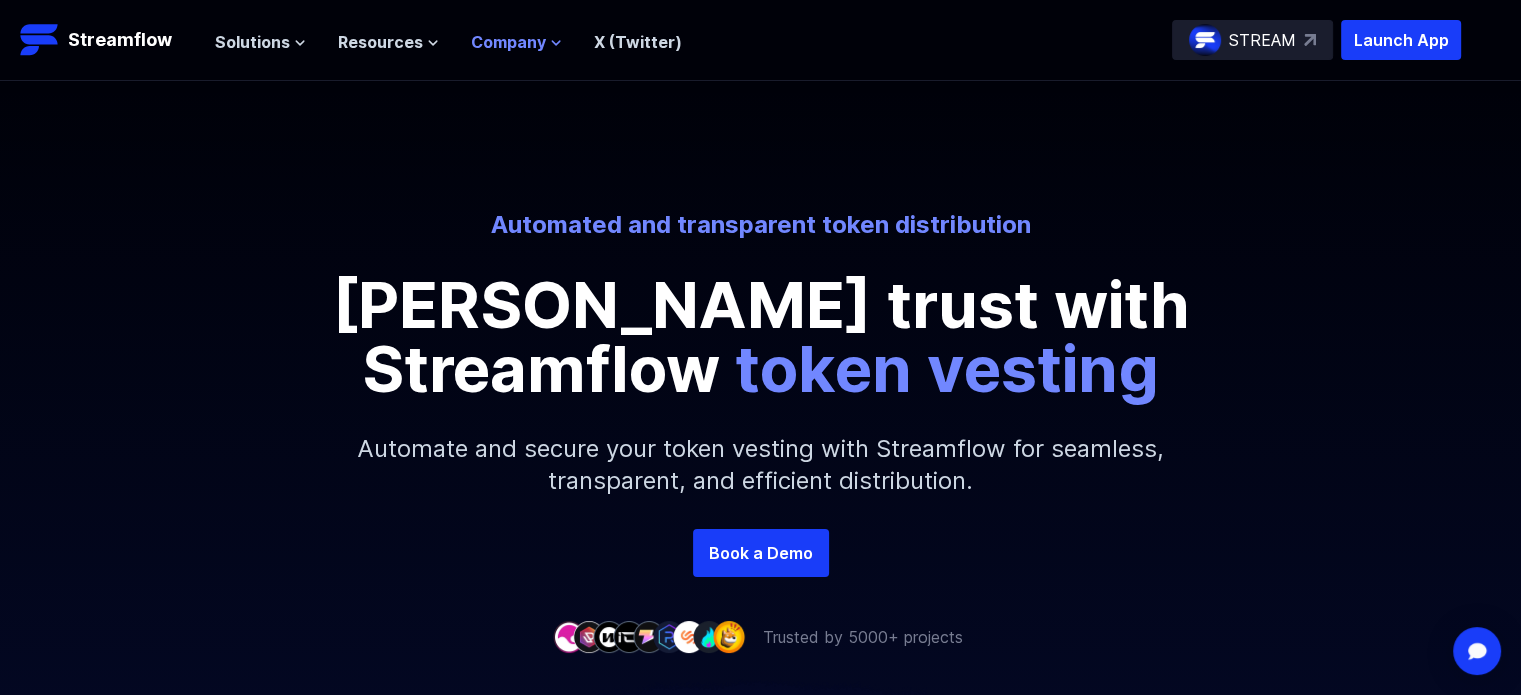 click 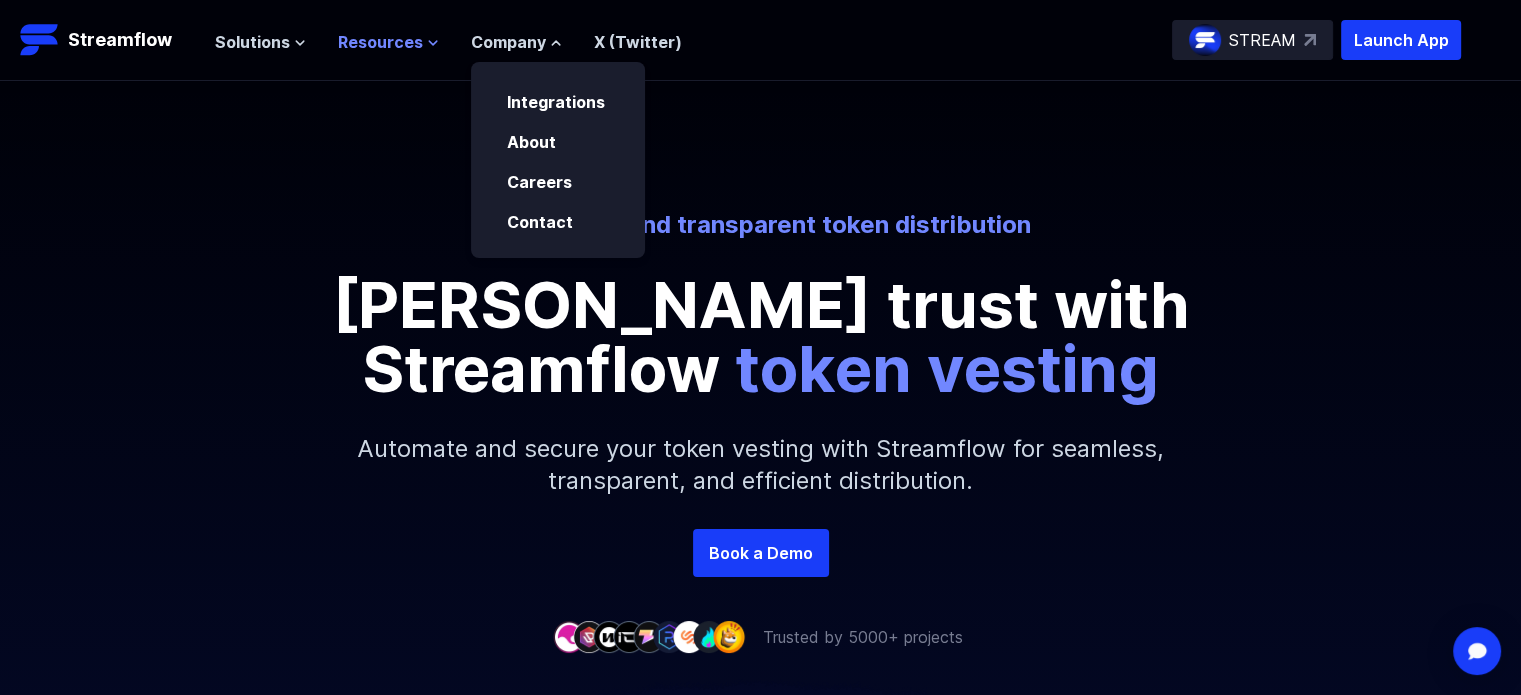 click on "Resources" at bounding box center [380, 42] 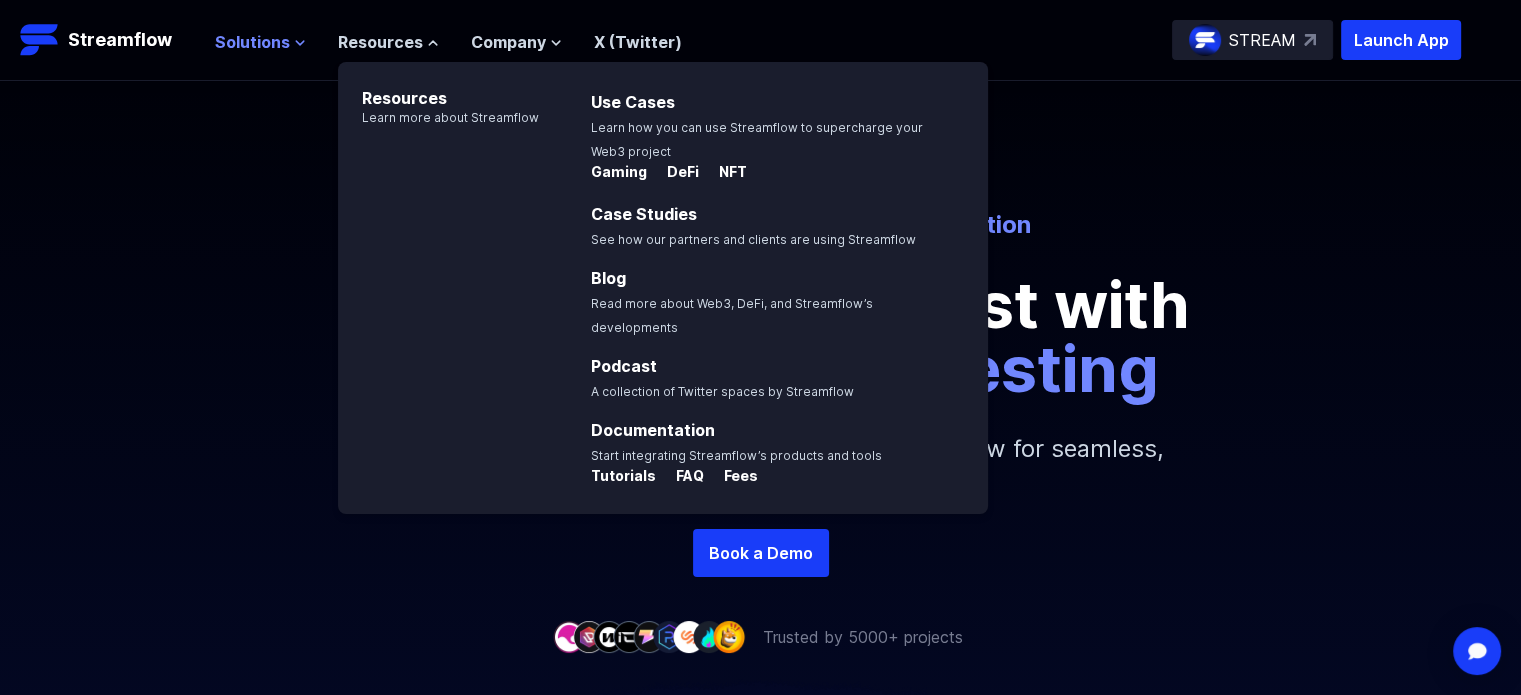 click on "Solutions                     Overview
Streamflow features an all-in-one token distribution platform for teams to handle their
finances.
Vesting
Customizable token vesting schedules tailored to your needs
Airdrops
Effortless token distribution to engage your community
Staking
Permissionless stake pools with support for multiple reward tokens
Token Locks
Secure your assets with robust token locking mechanisms
Payroll
Low-cost automated payroll solutions for teams of any size
Mint Token
Quick and secure token minting to enhance your project's ecosystem
Project Dashboard
Comprehensive insights and monitoring for your token contracts
Multichain
Discover what blockchains Streamflow is integrated with
Solana                 Aptos                 Sui                       Overview" at bounding box center [448, 40] 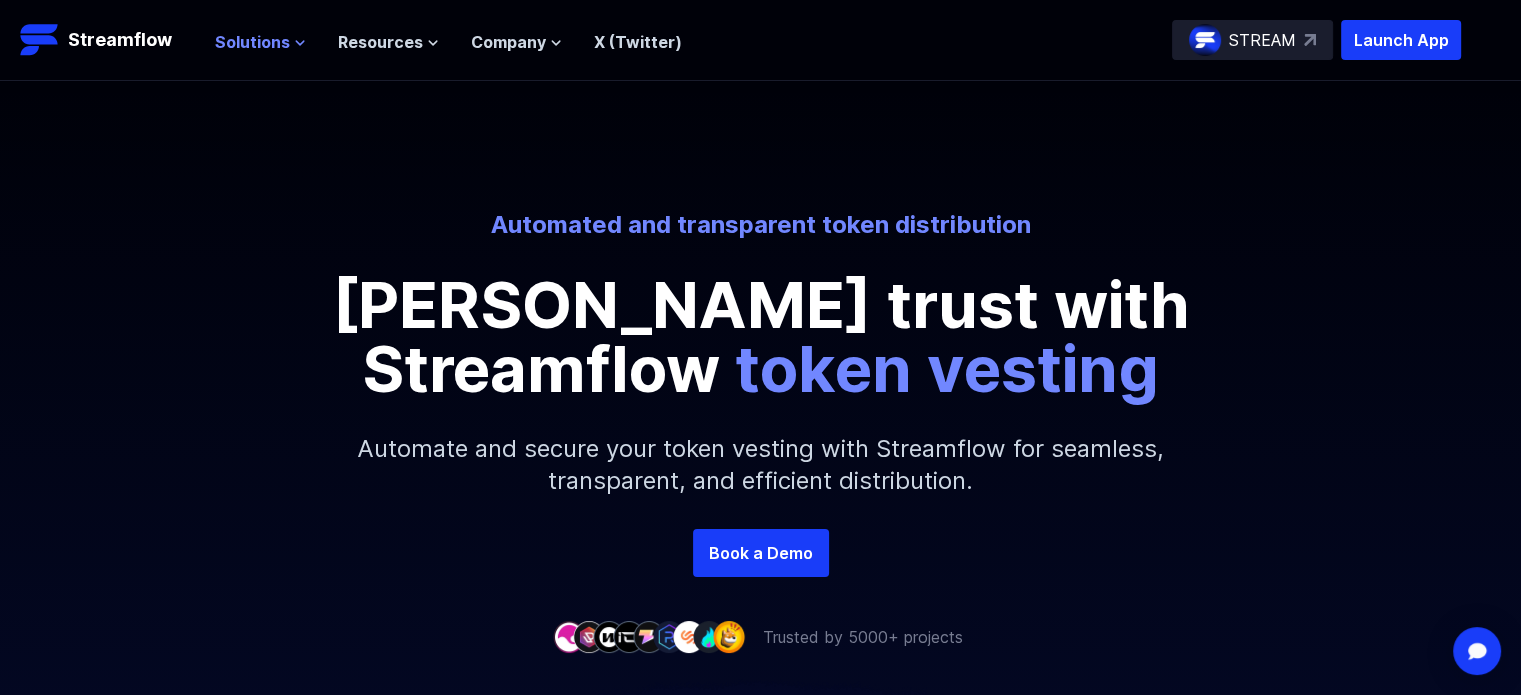 click 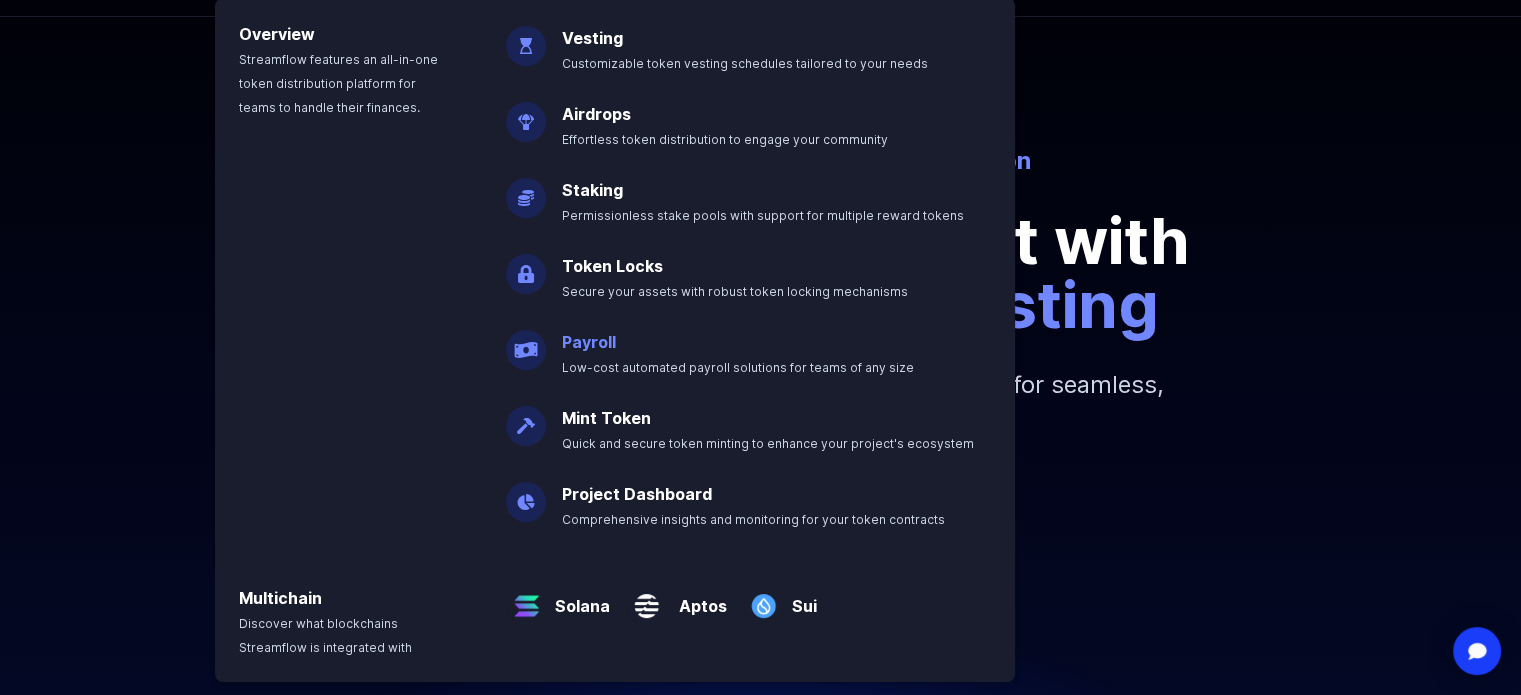 scroll, scrollTop: 100, scrollLeft: 0, axis: vertical 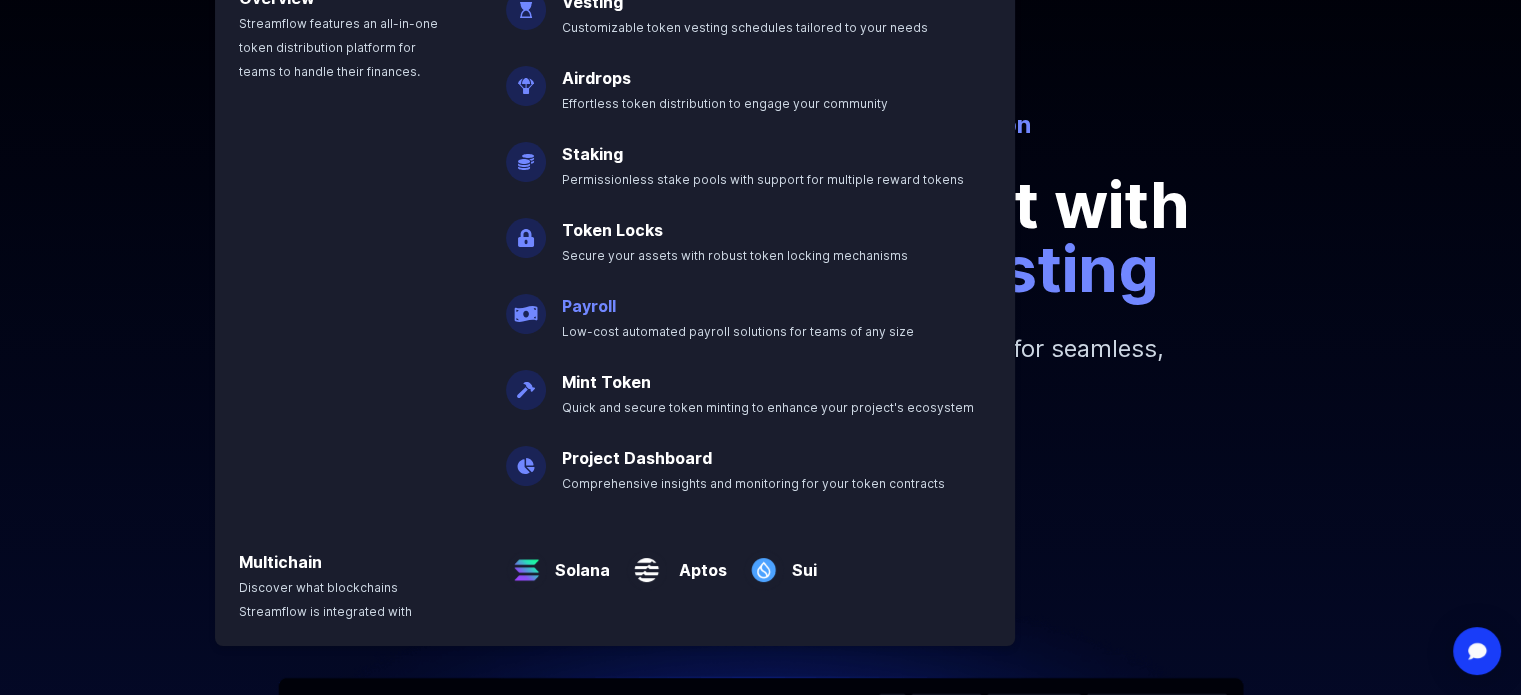 click on "Payroll" at bounding box center (589, 306) 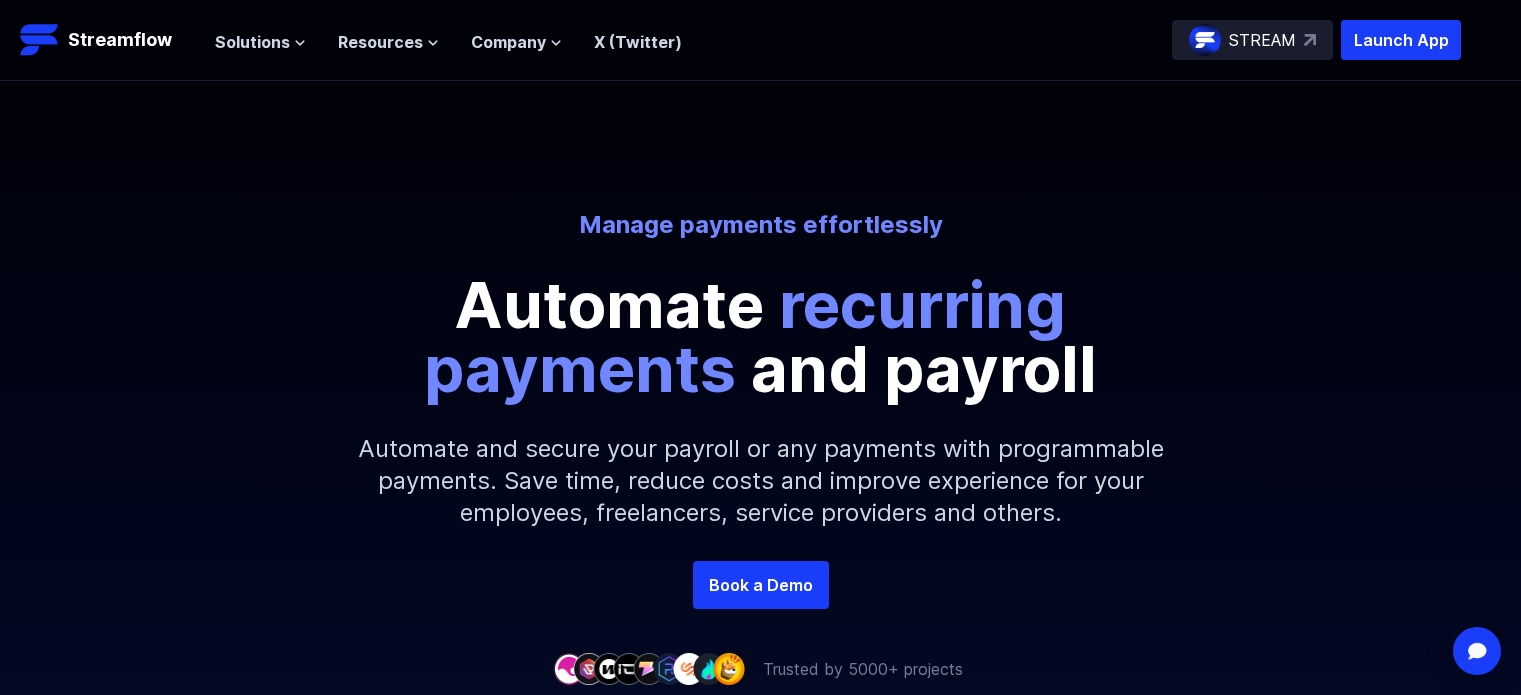 scroll, scrollTop: 0, scrollLeft: 0, axis: both 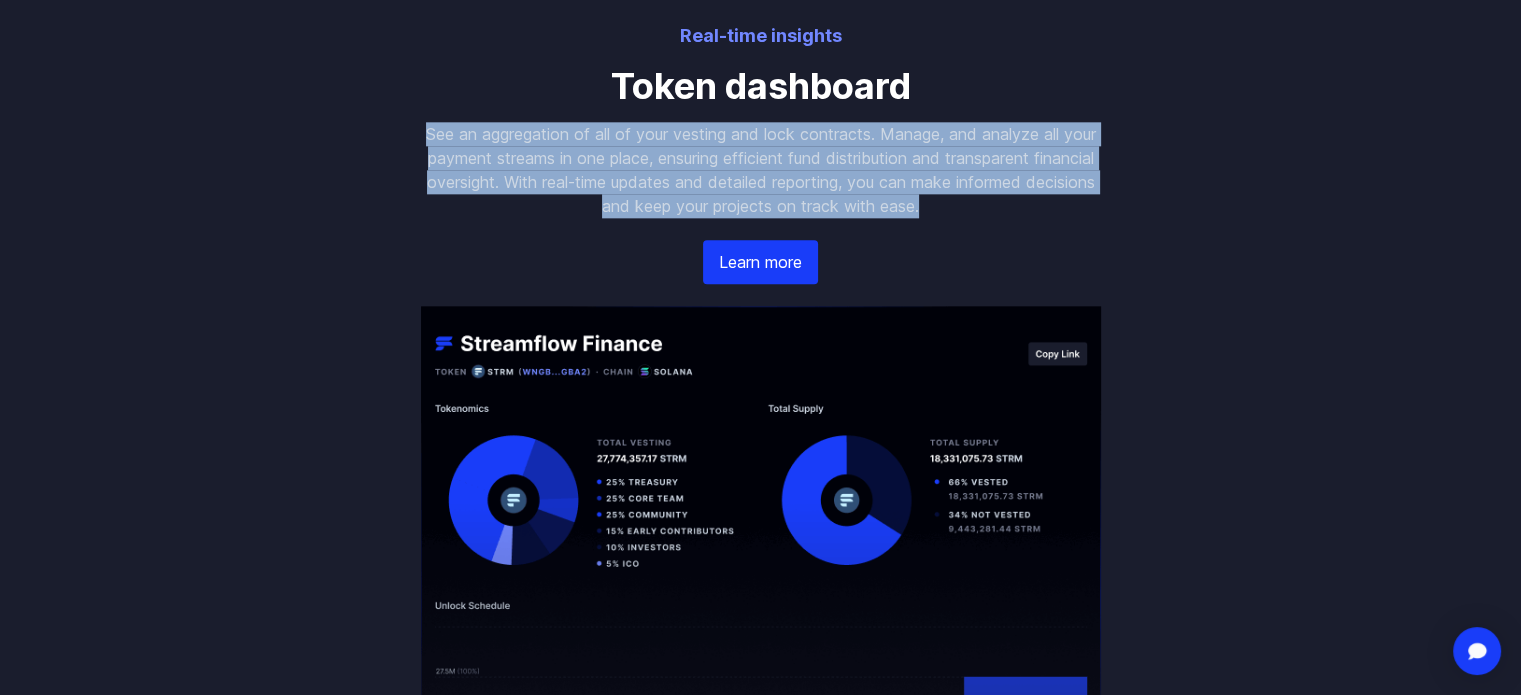 drag, startPoint x: 417, startPoint y: 125, endPoint x: 1042, endPoint y: 215, distance: 631.4468 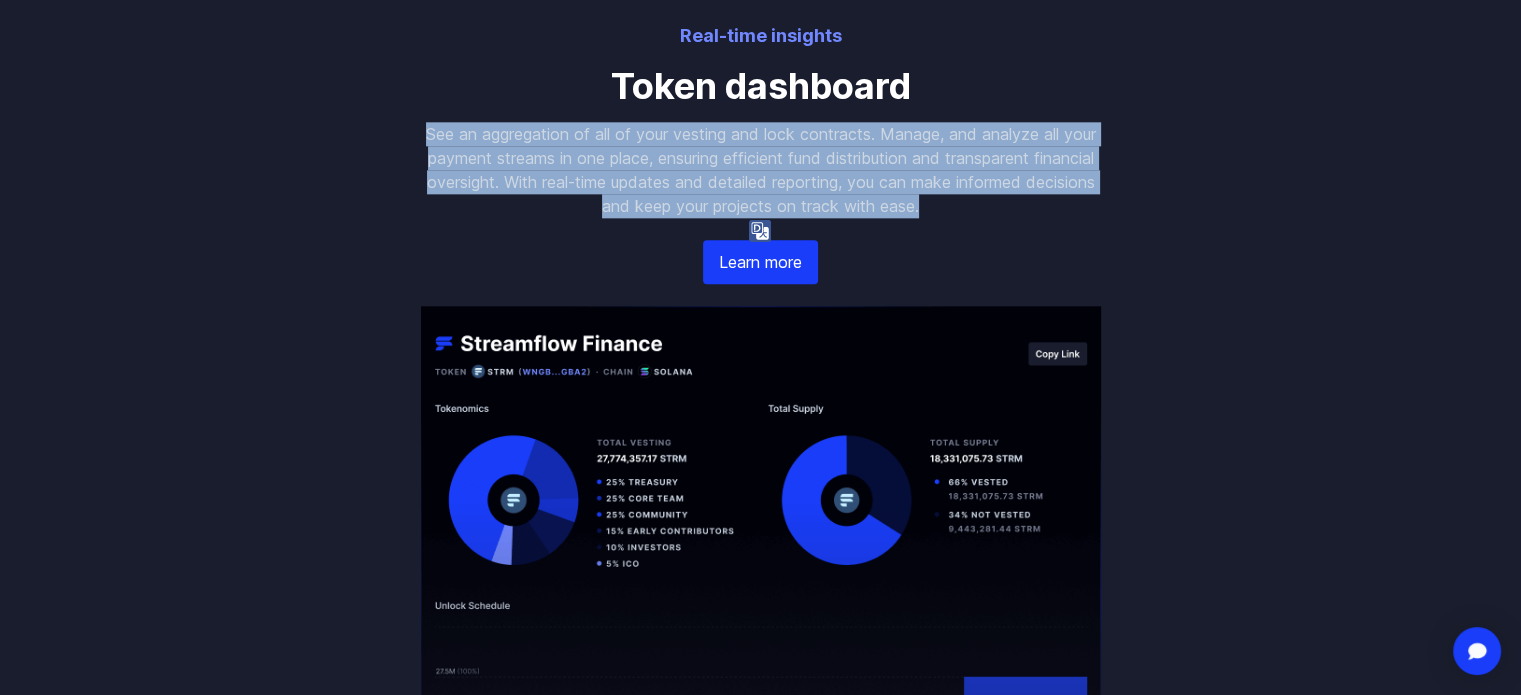 click on "See an aggregation of all of your vesting and lock contracts. Manage, and analyze all your payment streams in one place, ensuring efficient fund distribution and transparent financial oversight. With real-time updates and detailed reporting, you can make informed decisions and keep your projects on track with ease." at bounding box center [761, 170] 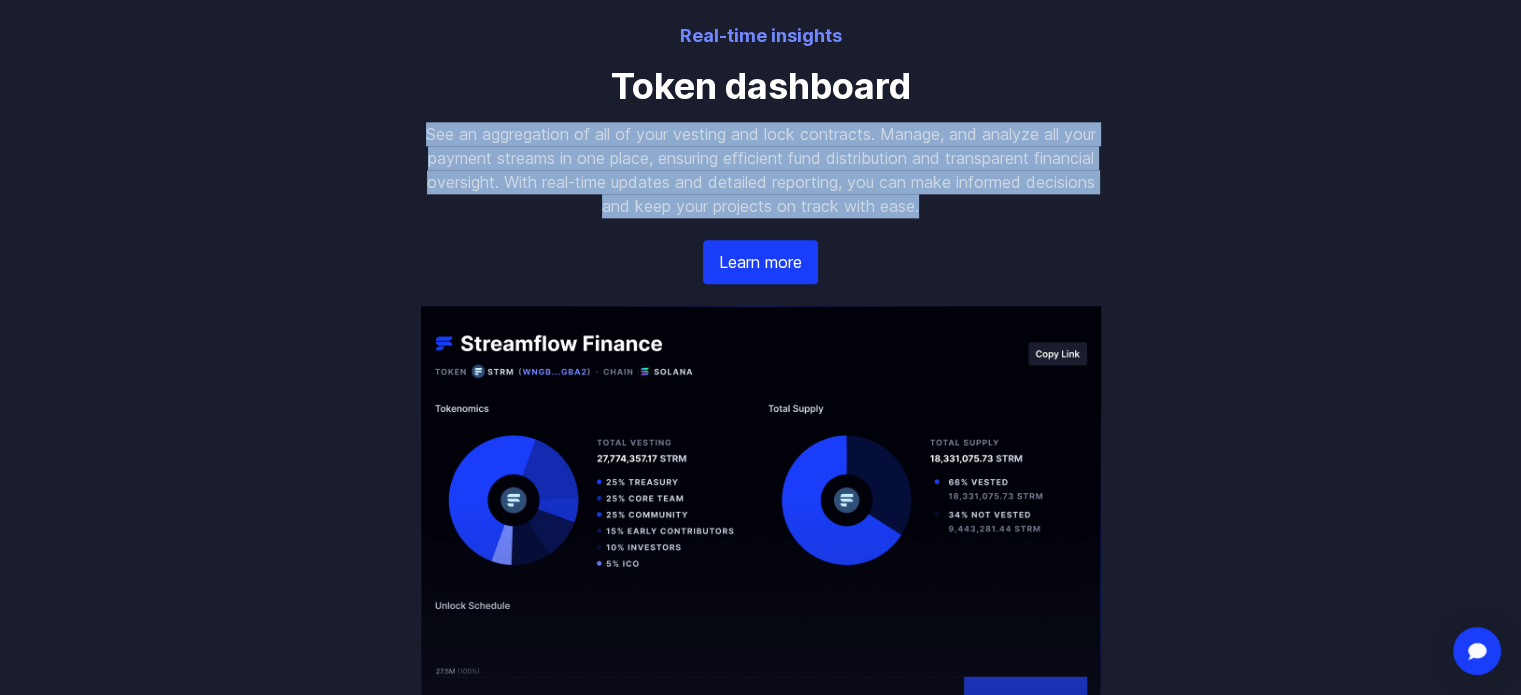 drag, startPoint x: 868, startPoint y: 208, endPoint x: 395, endPoint y: 123, distance: 480.57675 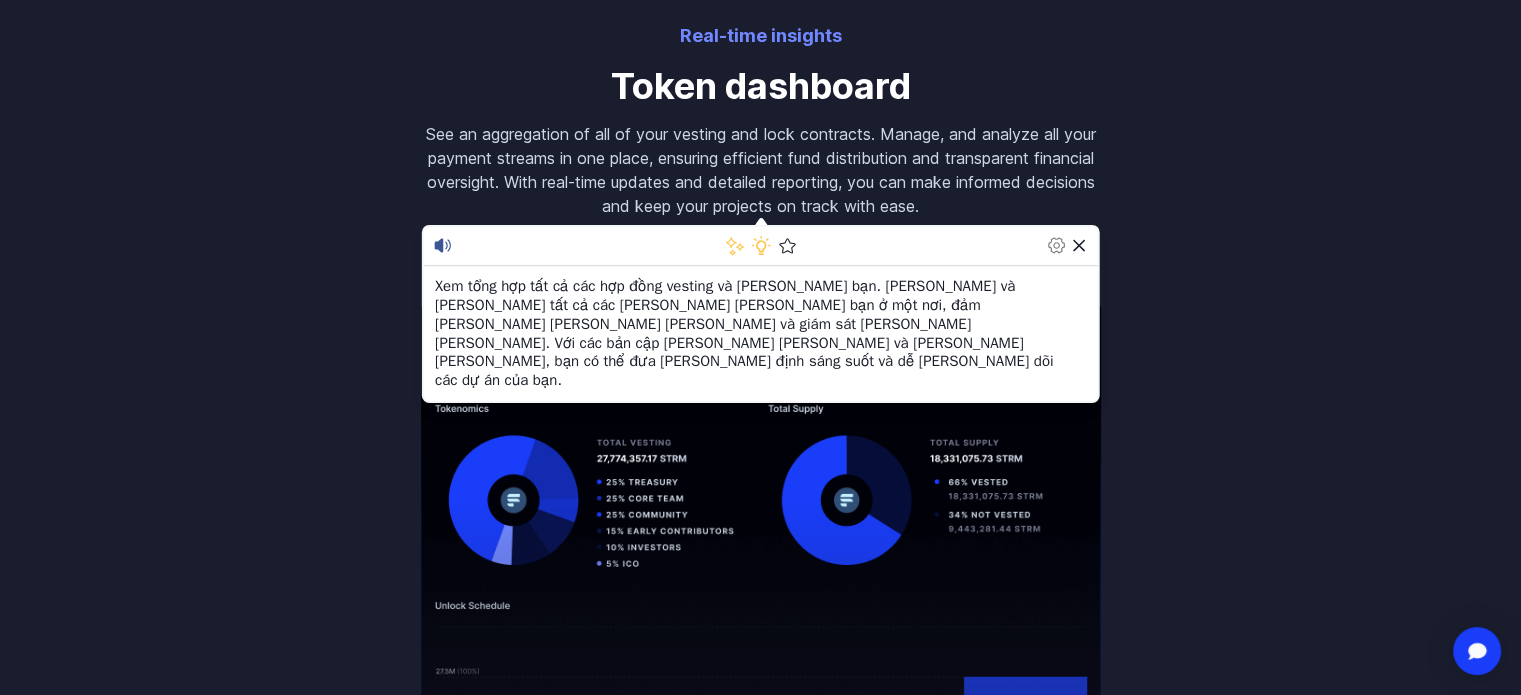 drag, startPoint x: 1285, startPoint y: 279, endPoint x: 1408, endPoint y: 299, distance: 124.61541 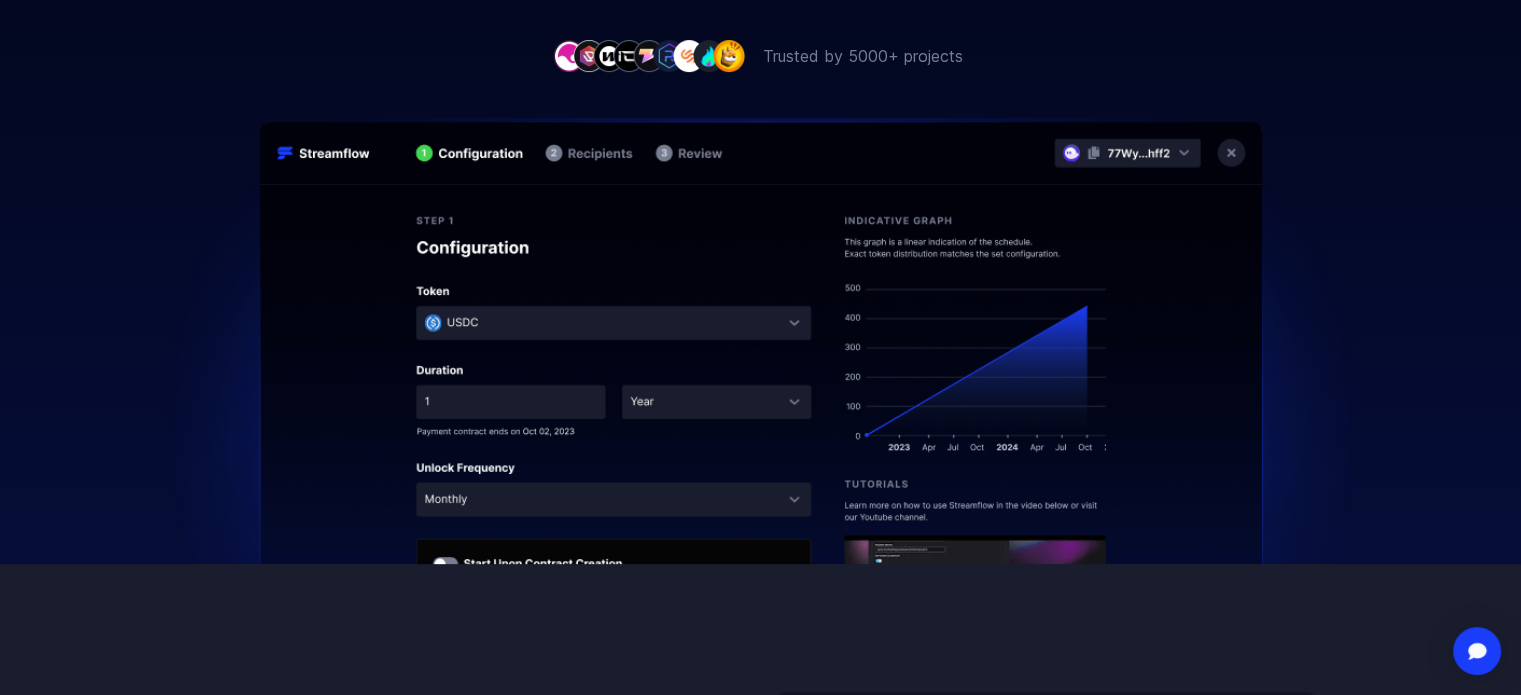 scroll, scrollTop: 0, scrollLeft: 0, axis: both 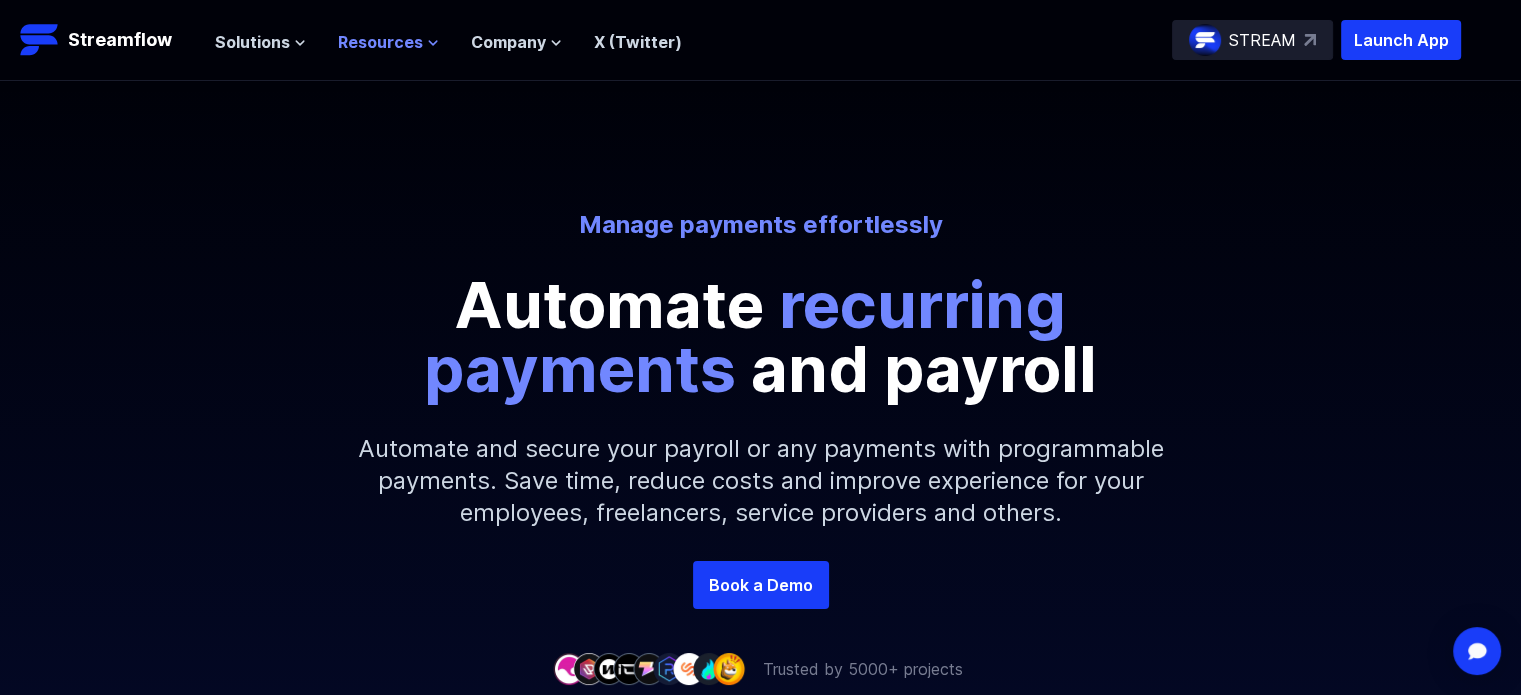 click on "Resources" at bounding box center (380, 42) 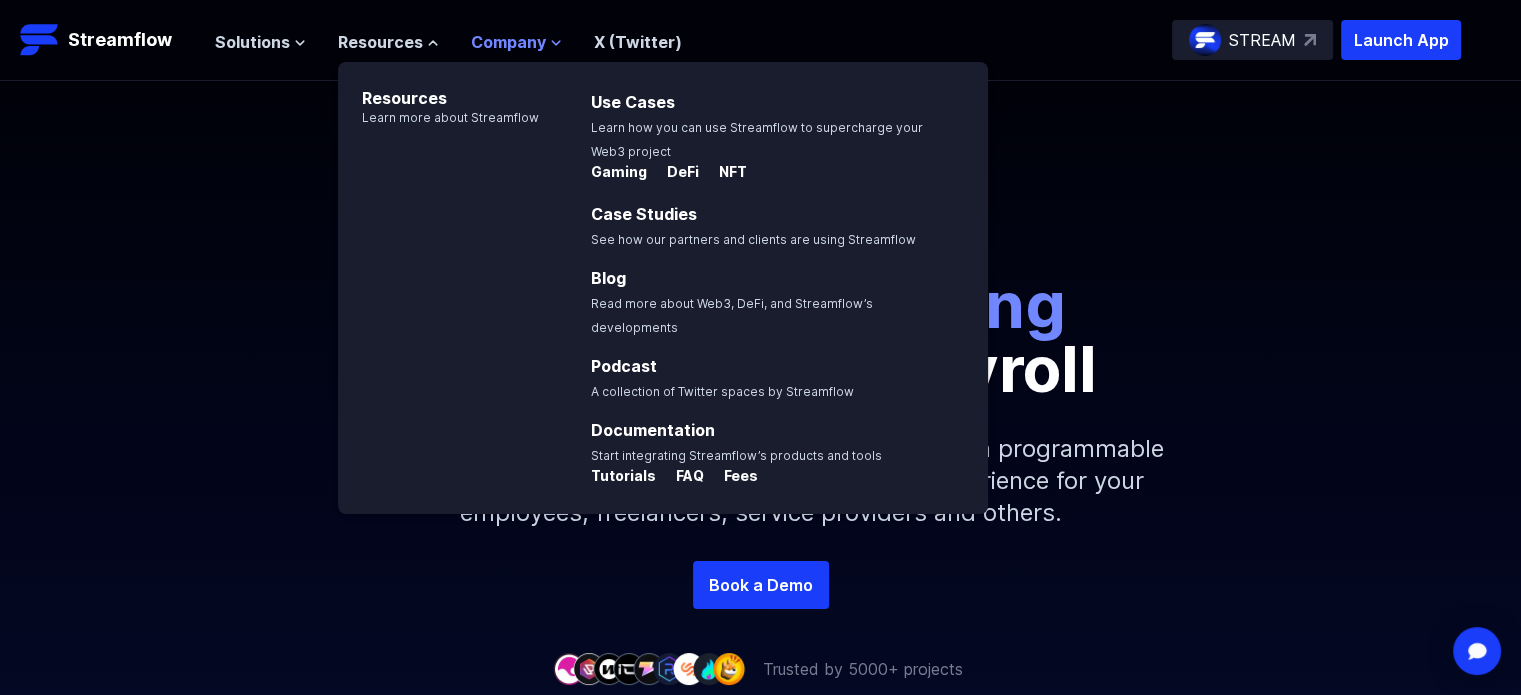 click on "Company" at bounding box center [508, 42] 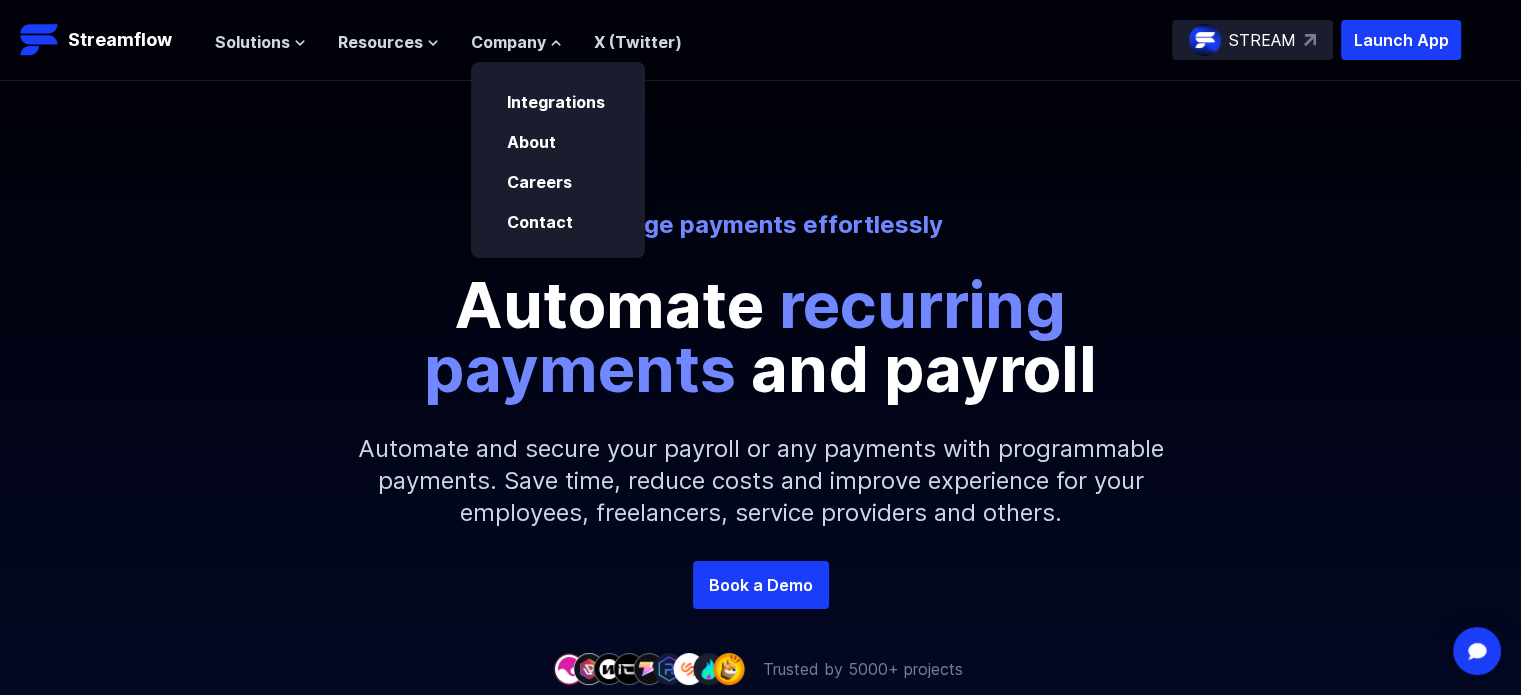 click on "Manage payments effortlessly Automate   recurring payments   and payroll Automate and secure your payroll or any payments with programmable payments. Save time, reduce costs and improve experience for your employees, freelancers, service providers and others." at bounding box center [760, 321] 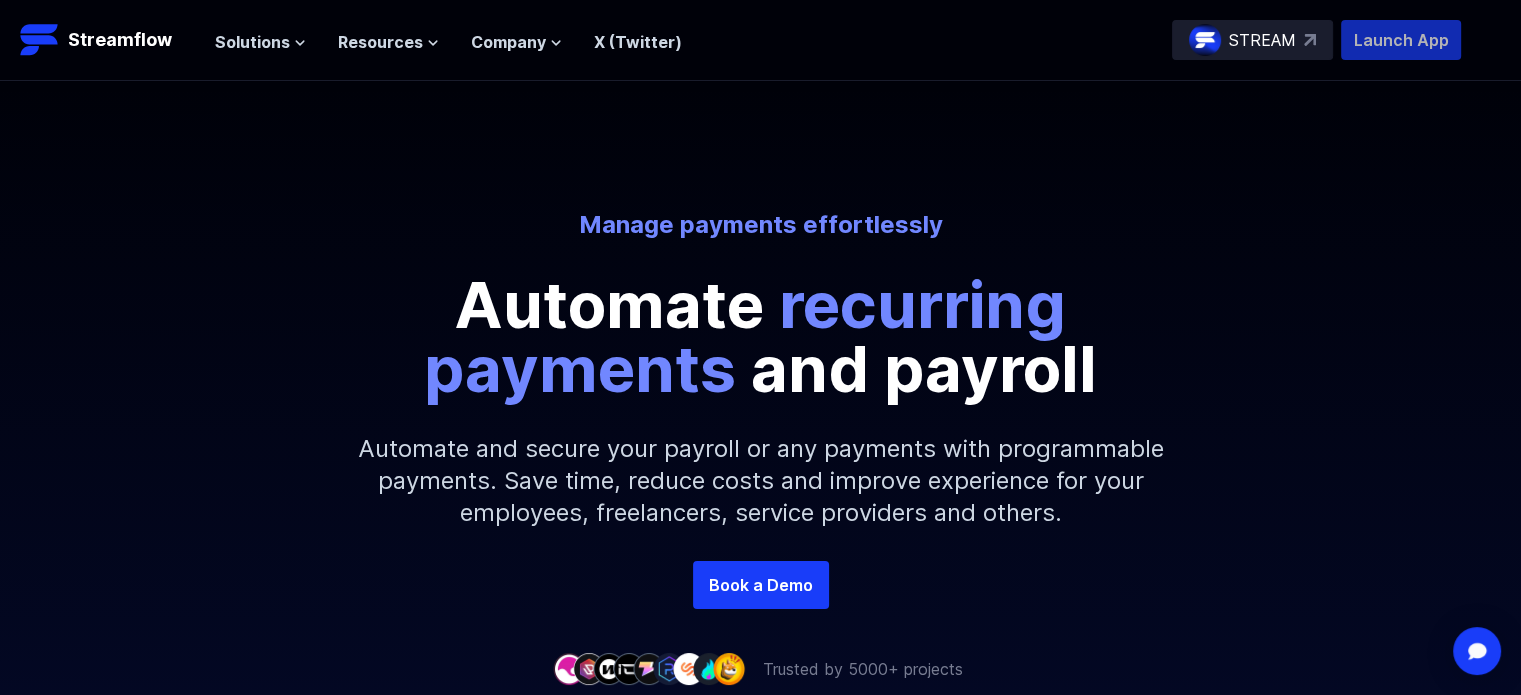 click on "Launch App" at bounding box center (1401, 40) 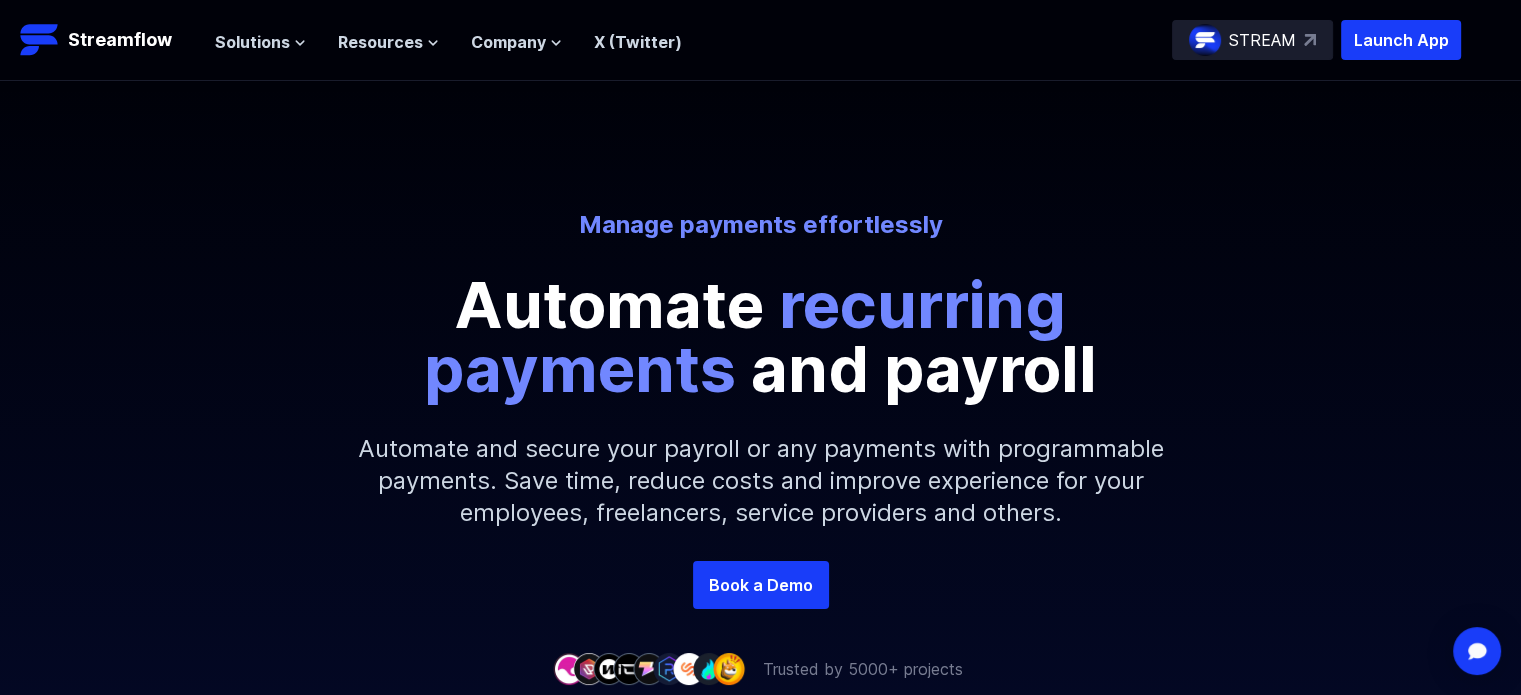 type 